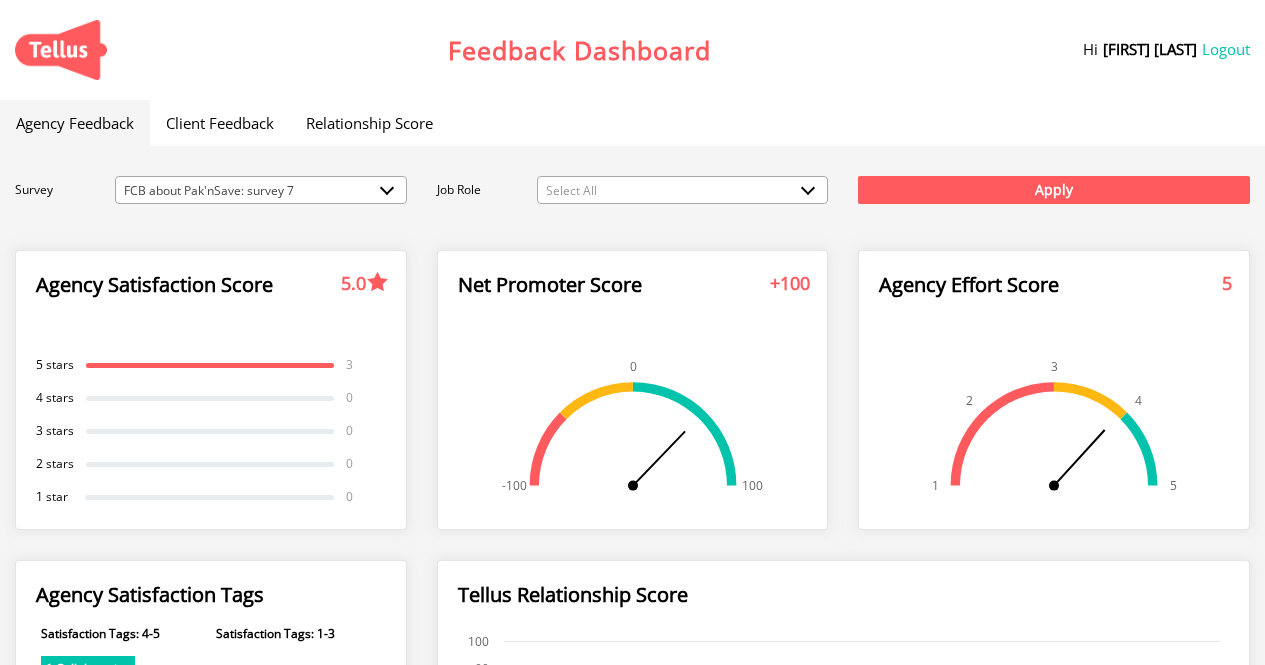 scroll, scrollTop: 0, scrollLeft: 0, axis: both 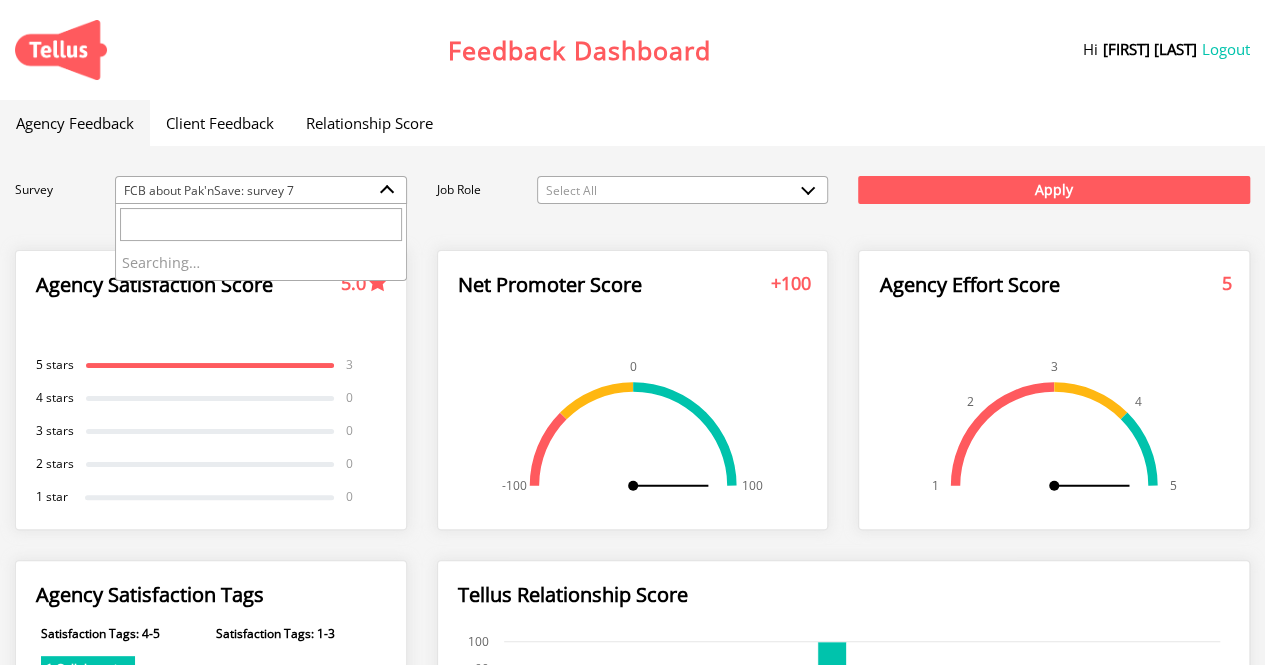 click on "FCB about Pak'nSave: survey 7" at bounding box center [261, 191] 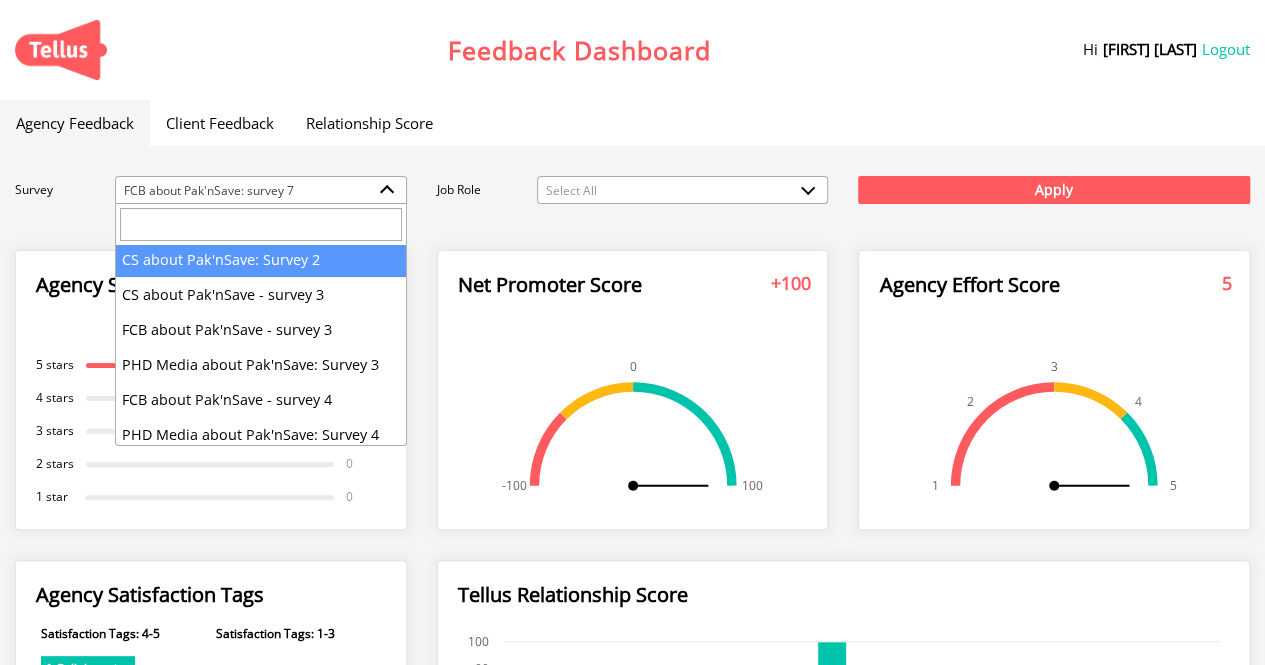 scroll, scrollTop: 150, scrollLeft: 0, axis: vertical 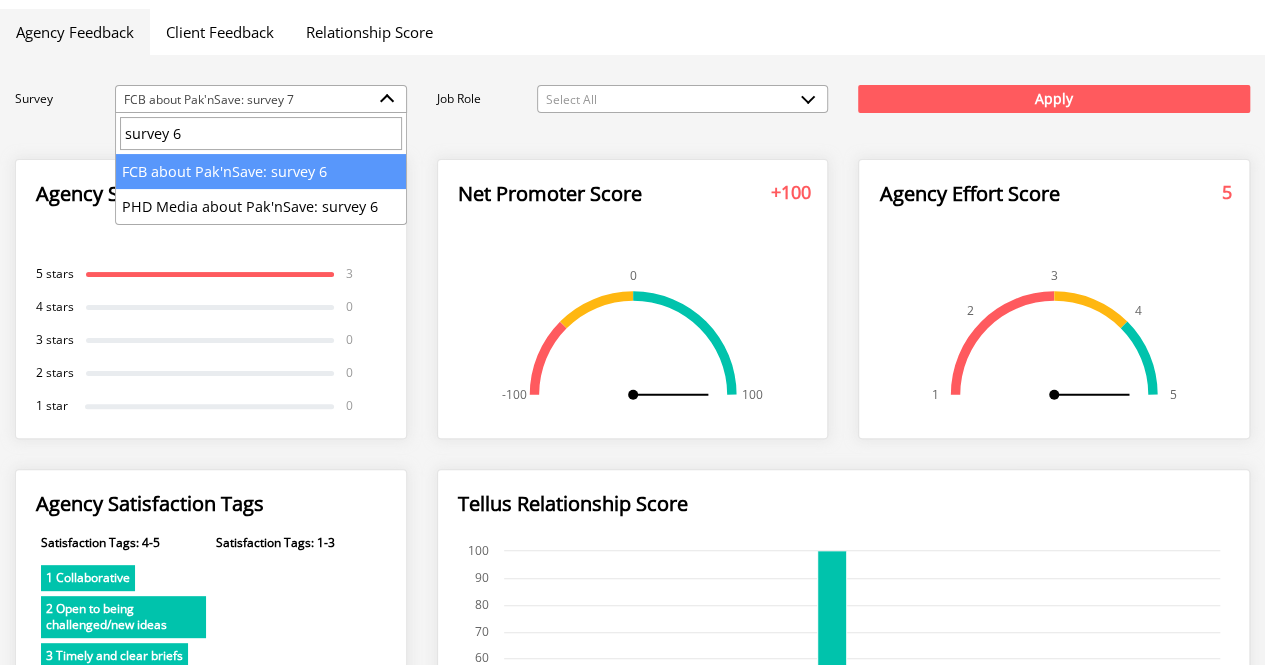 type on "survey 6" 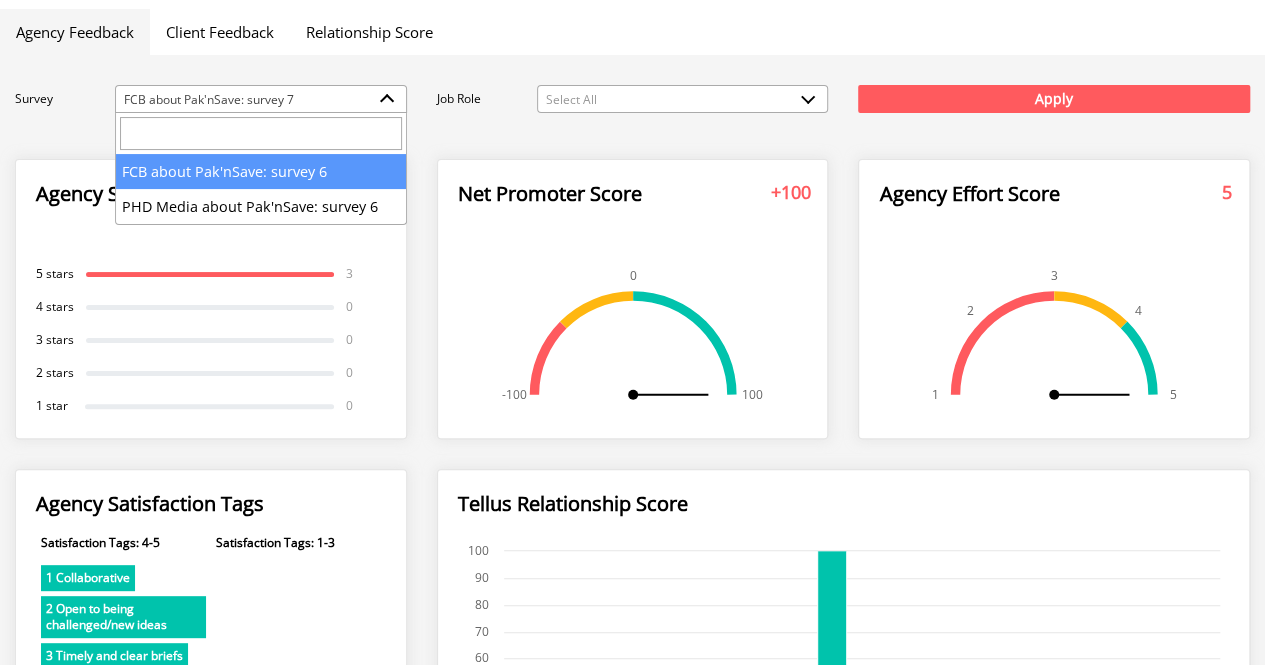 select on "281" 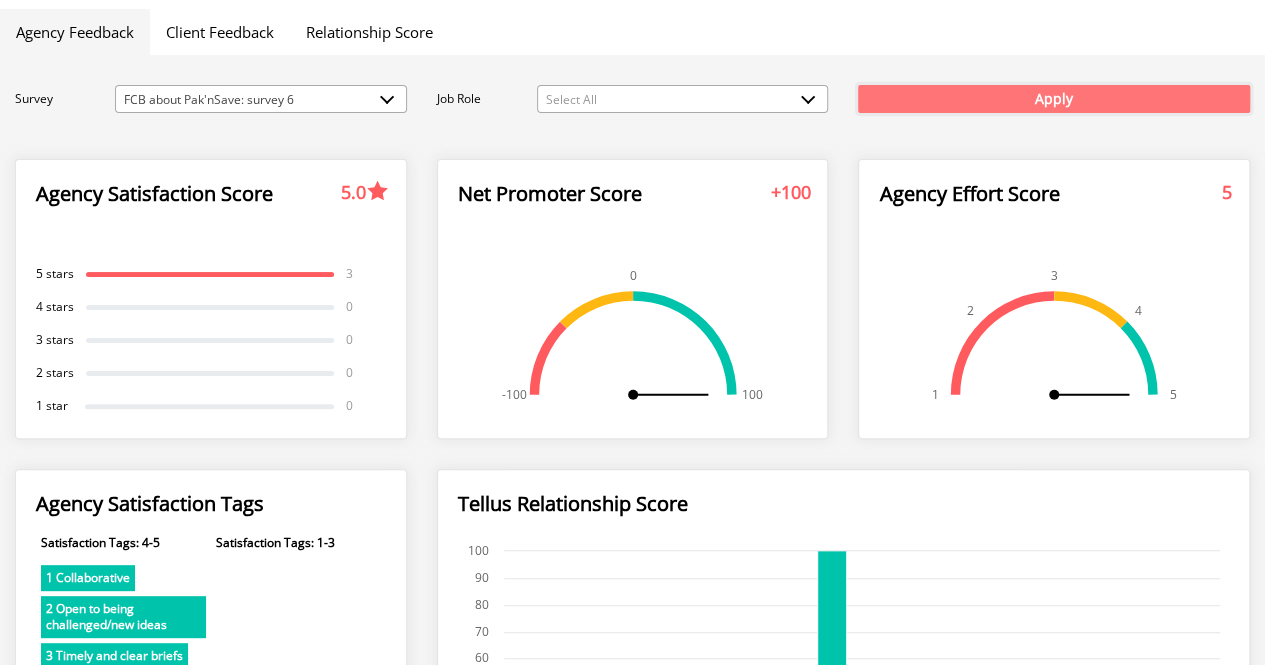 click on "Apply" at bounding box center [1054, 99] 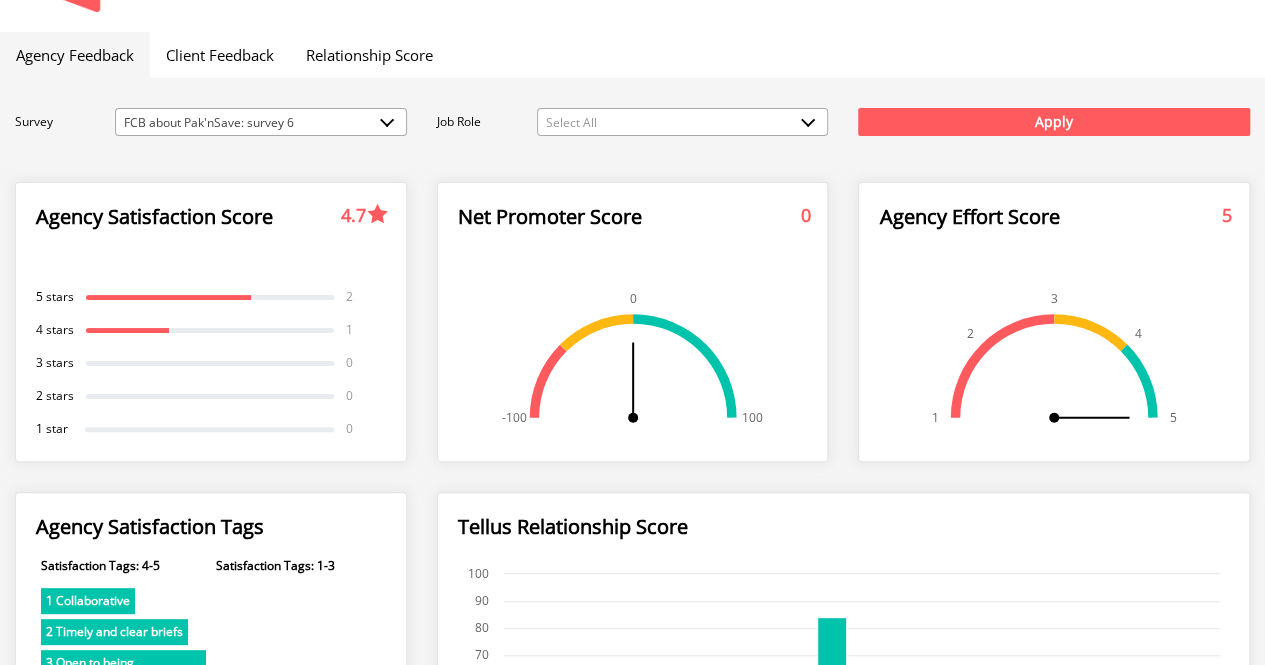 scroll, scrollTop: 66, scrollLeft: 0, axis: vertical 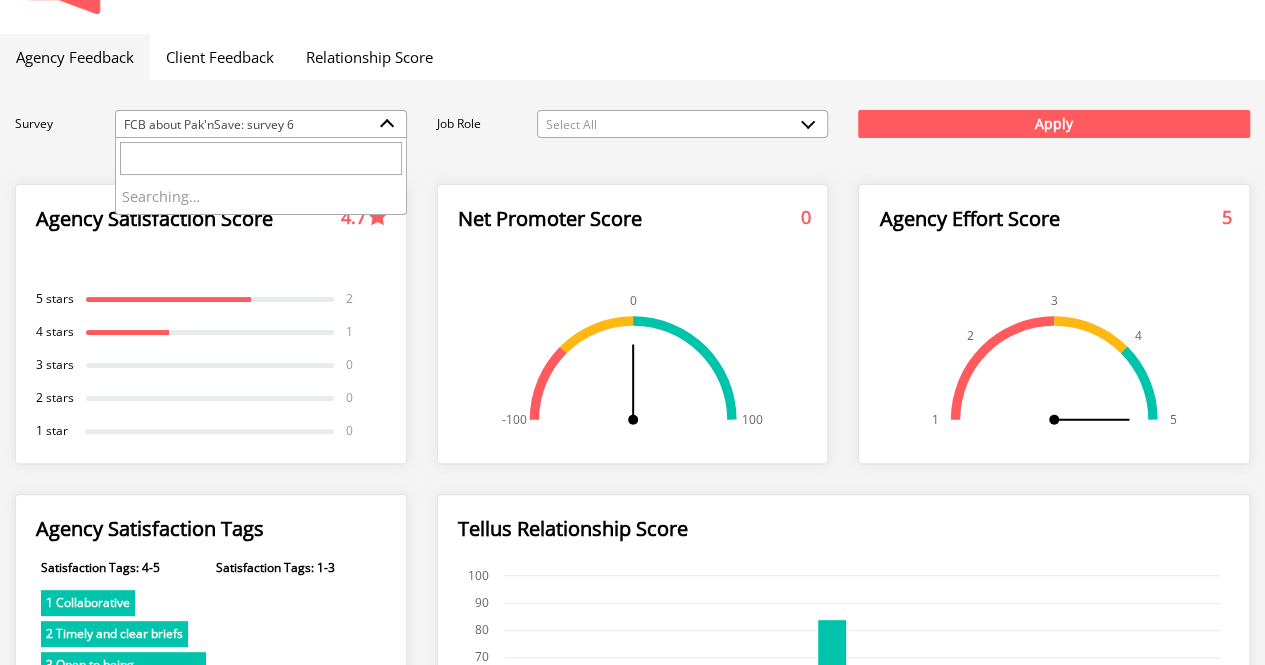 click on "FCB about Pak'nSave: survey 6" at bounding box center (261, 125) 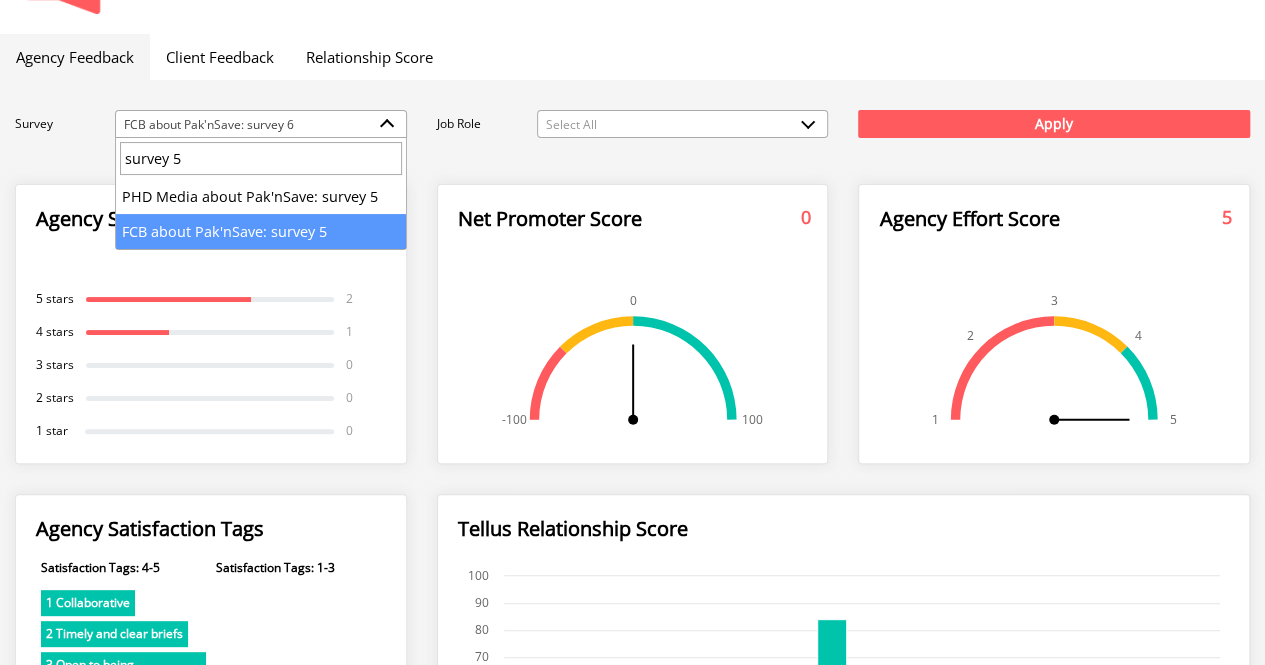 type on "survey 5" 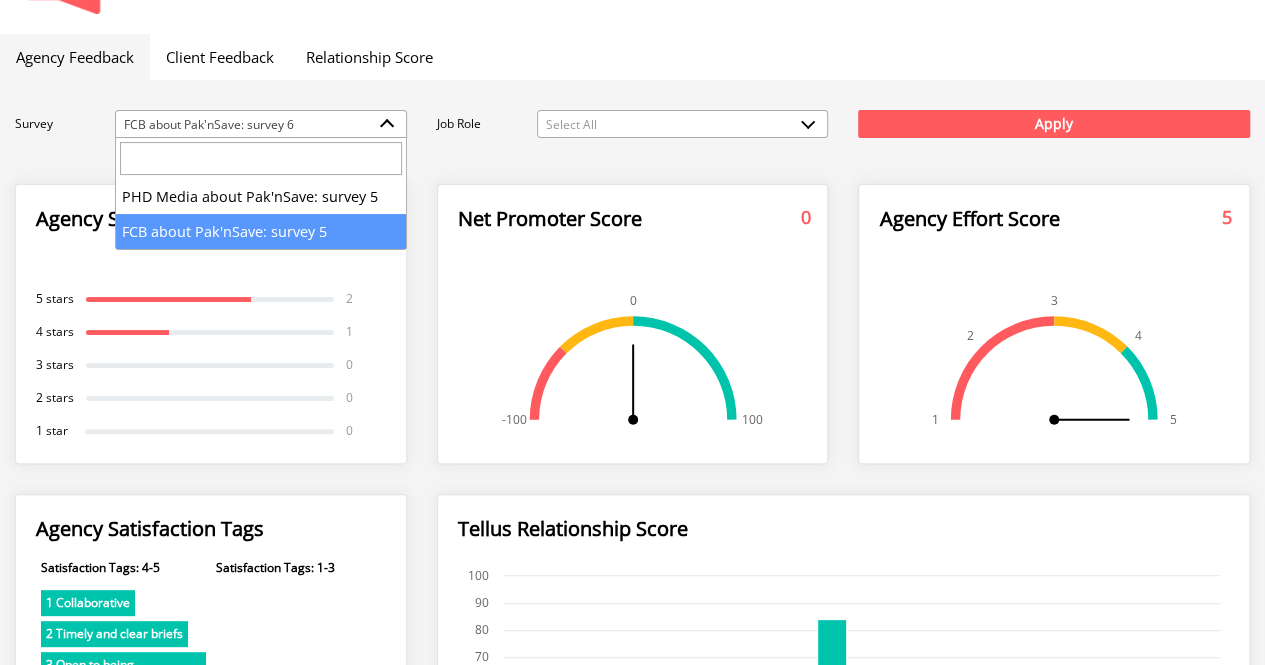 select on "268" 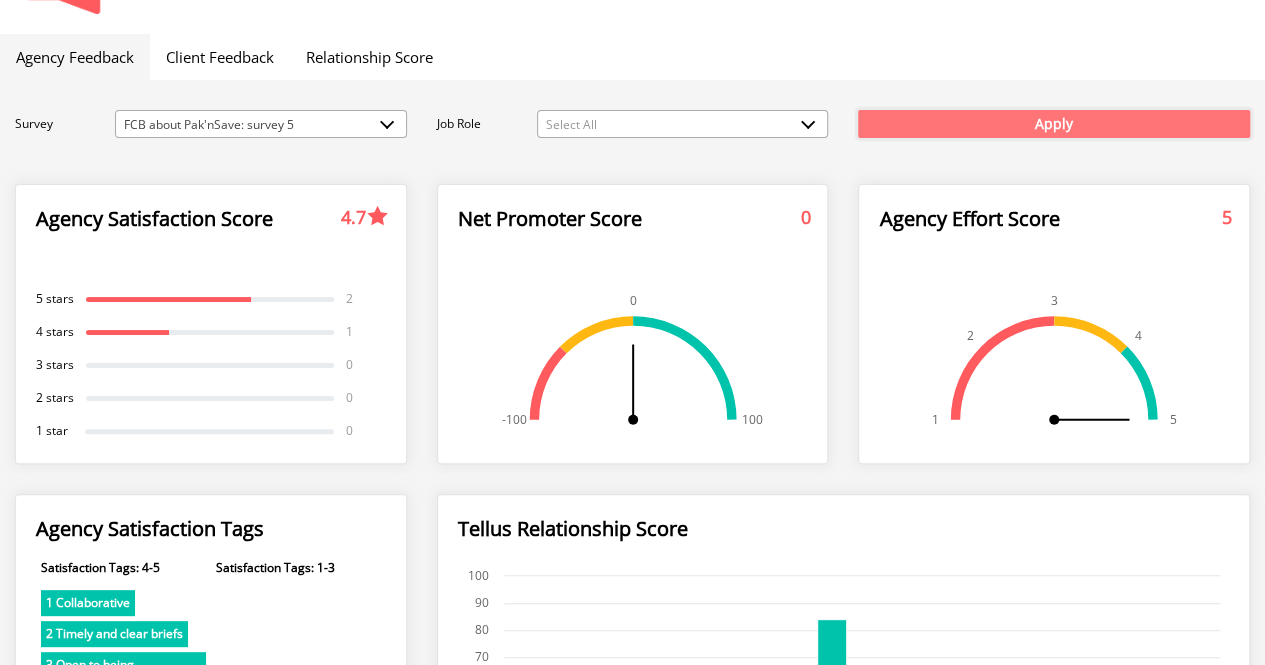click on "Apply" at bounding box center (1054, 124) 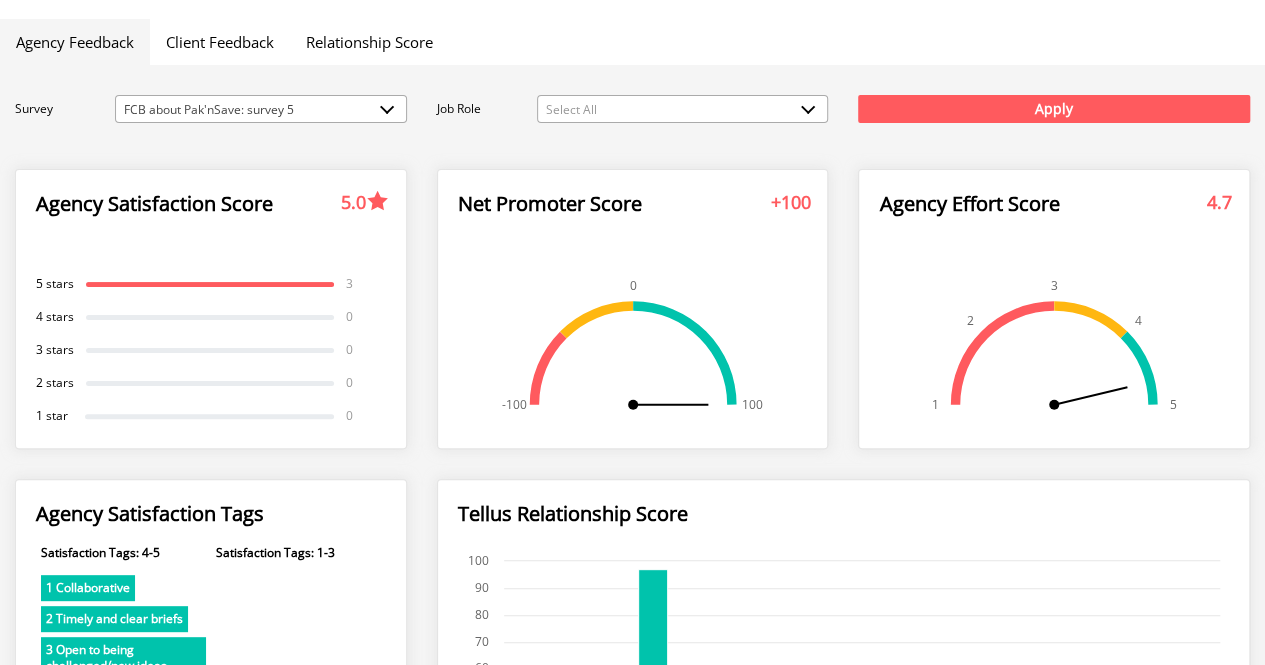 scroll, scrollTop: 0, scrollLeft: 0, axis: both 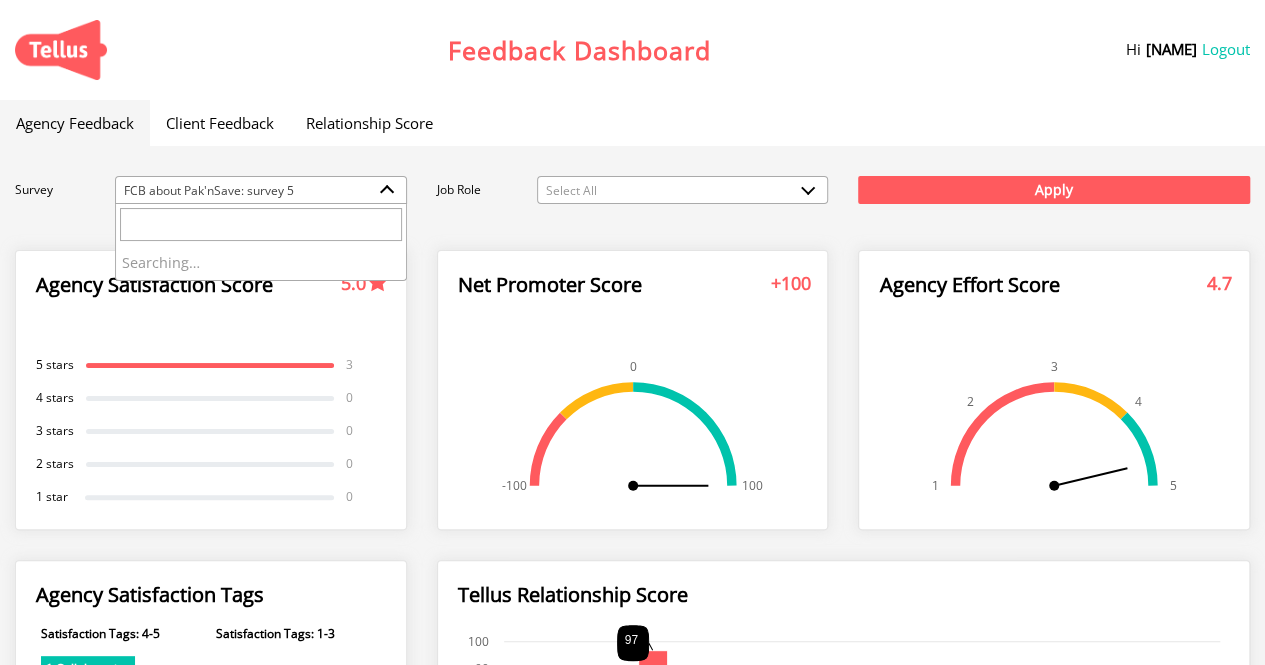 click on "FCB about Pak'nSave: survey 5" at bounding box center (261, 191) 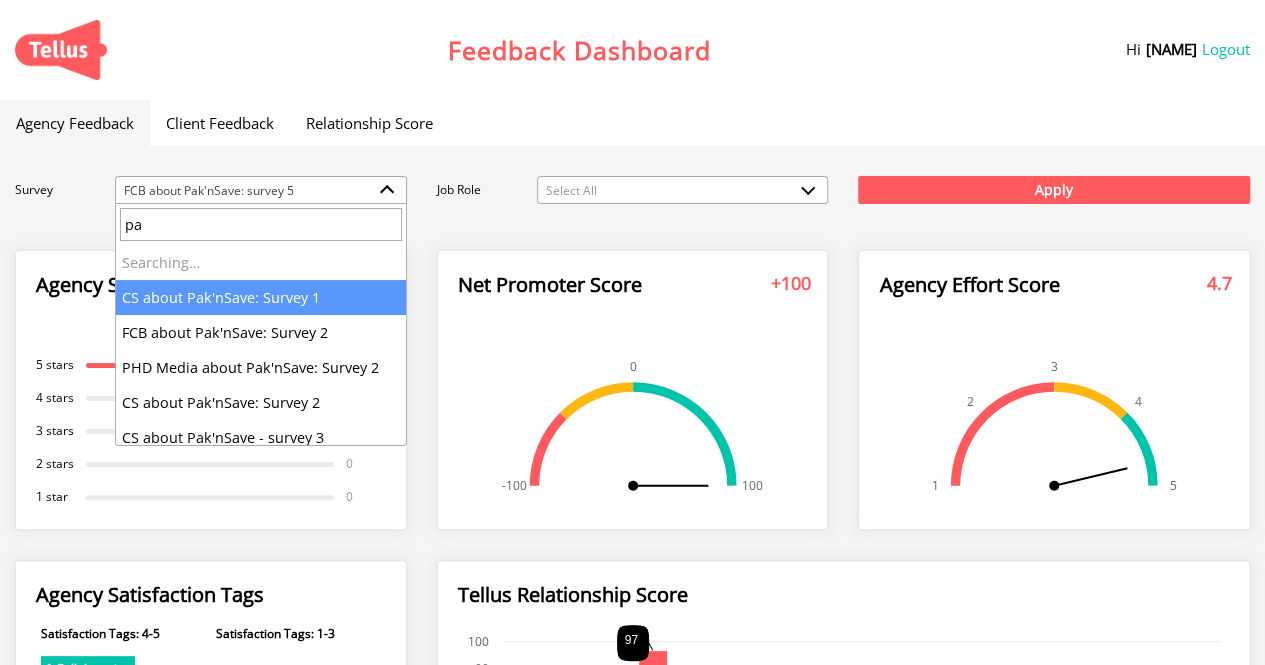 type on "p" 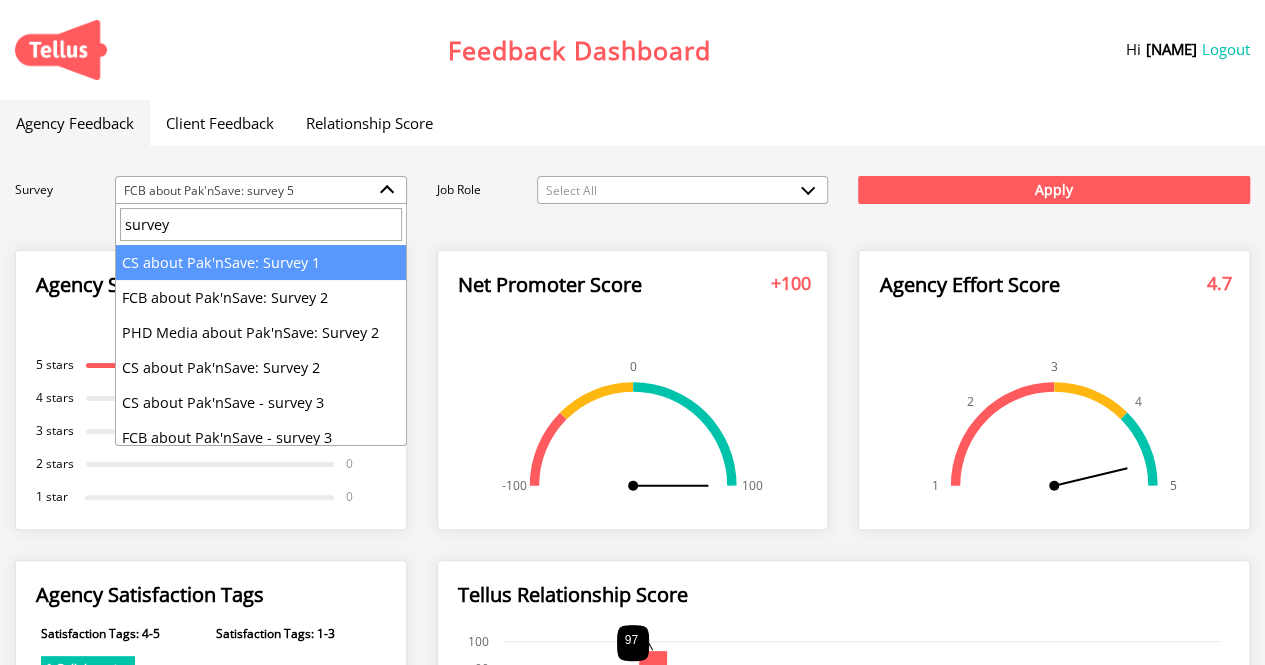 type on "survey 5" 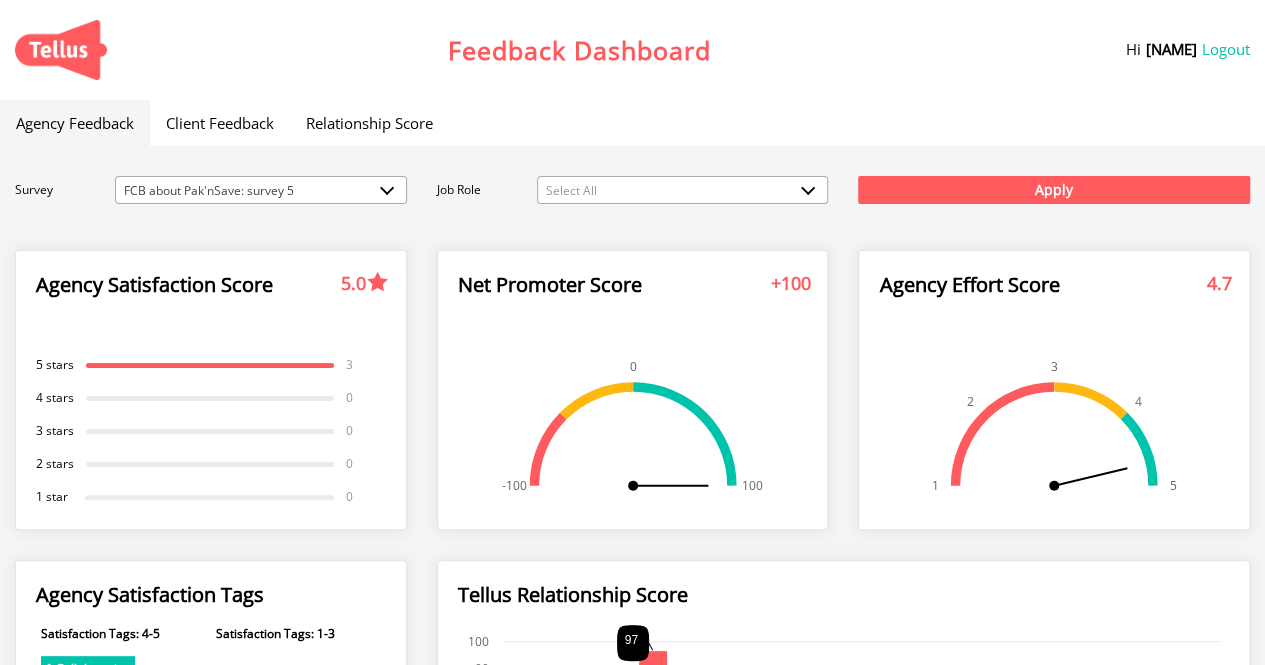click on "Client Feedback" at bounding box center (220, 123) 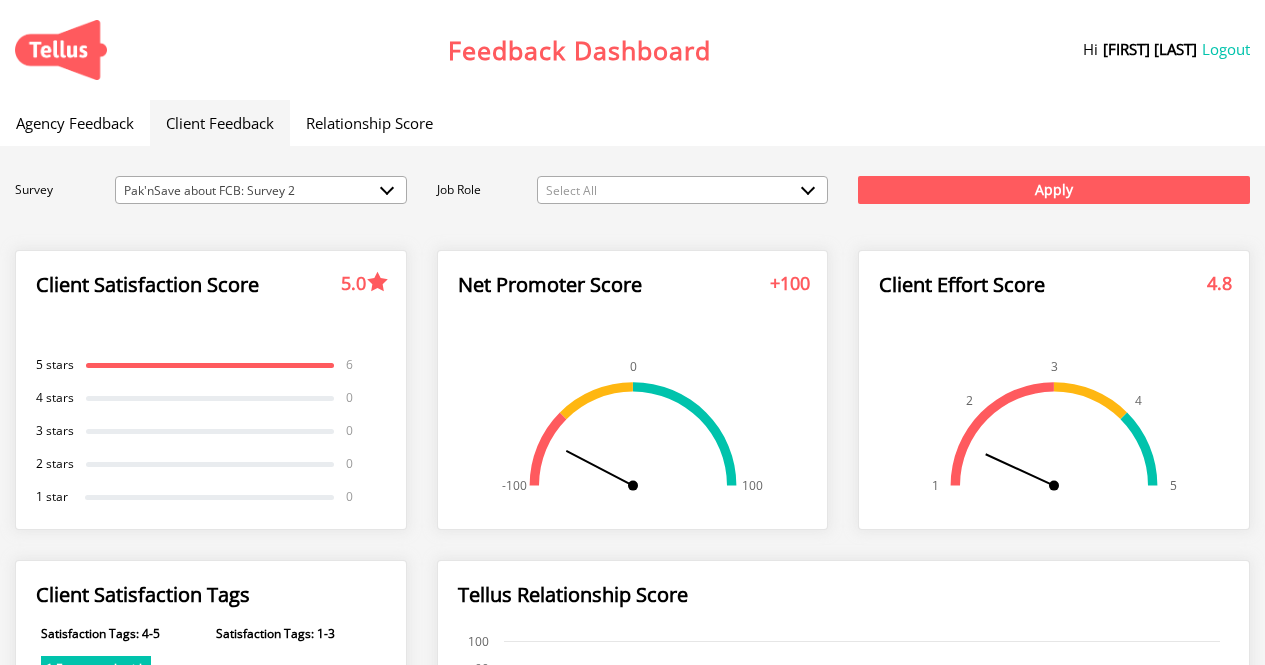 scroll, scrollTop: 0, scrollLeft: 0, axis: both 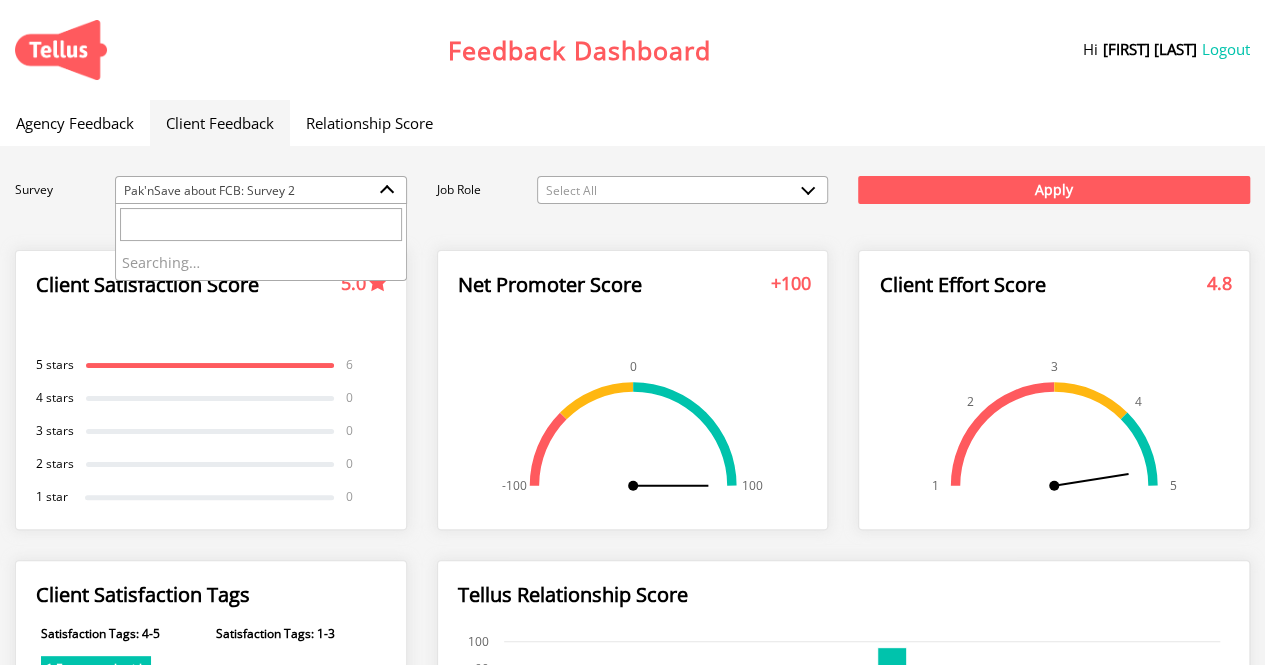 click on "Pak'nSave about FCB: Survey 2" at bounding box center [261, 191] 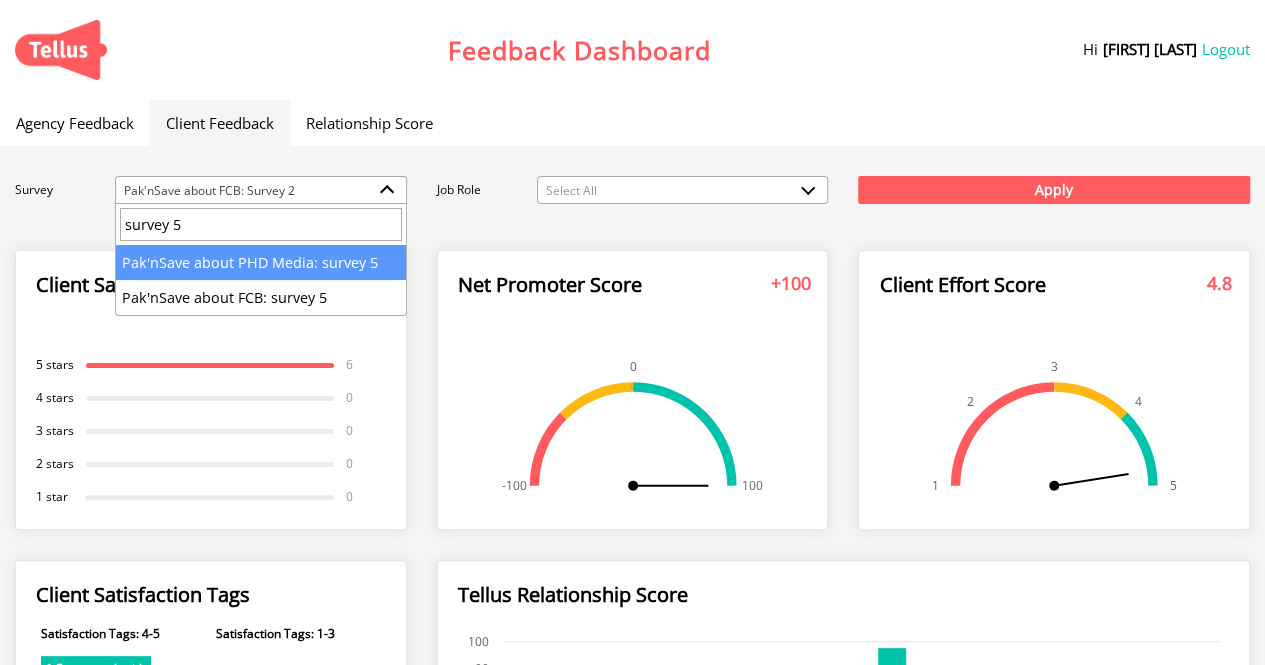 type on "survey 5" 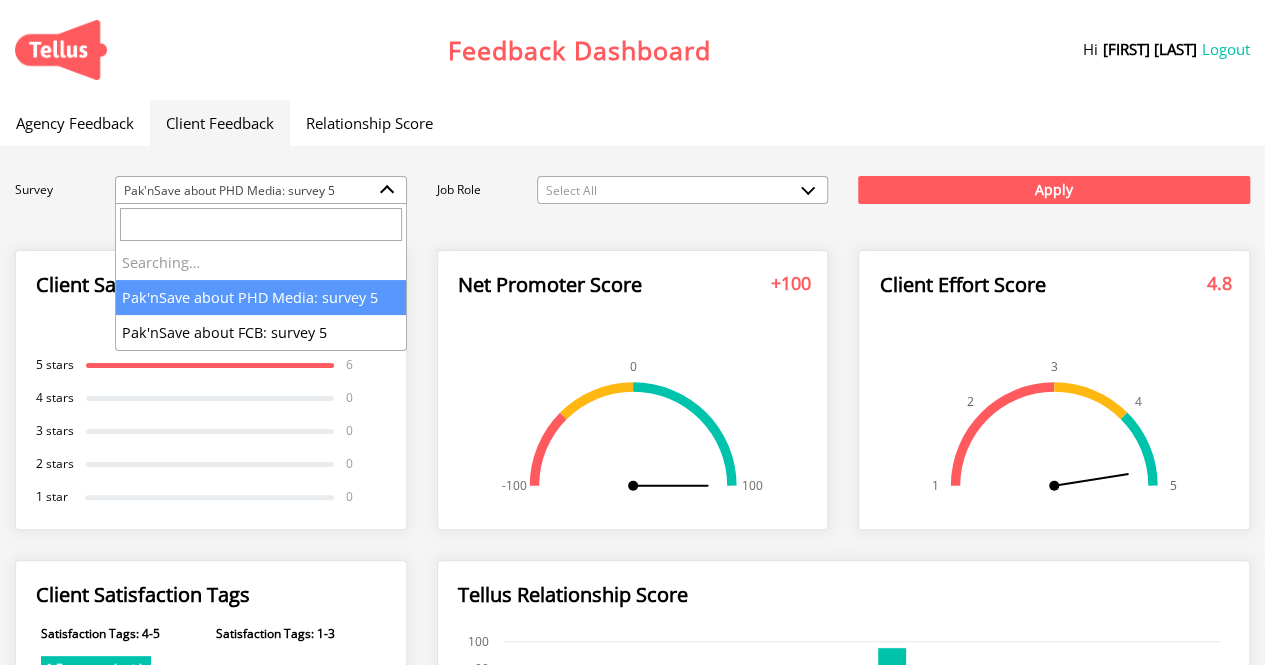click on "Pak'nSave about PHD Media: survey 5" at bounding box center [261, 191] 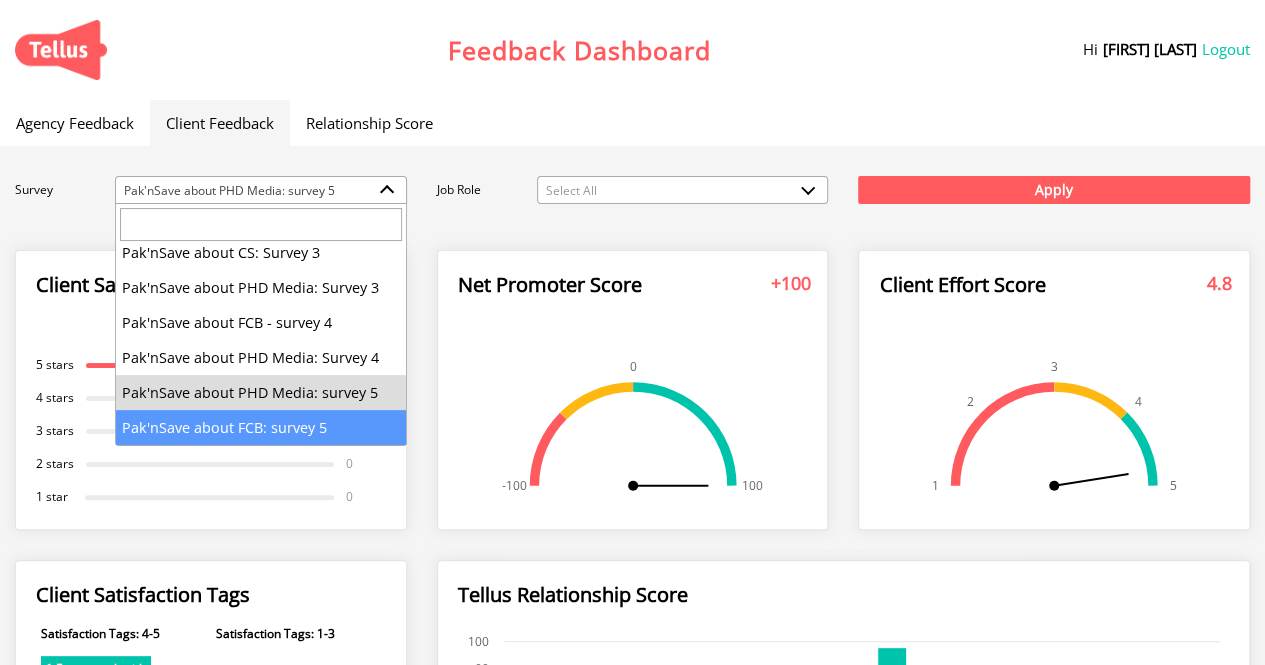 select on "267" 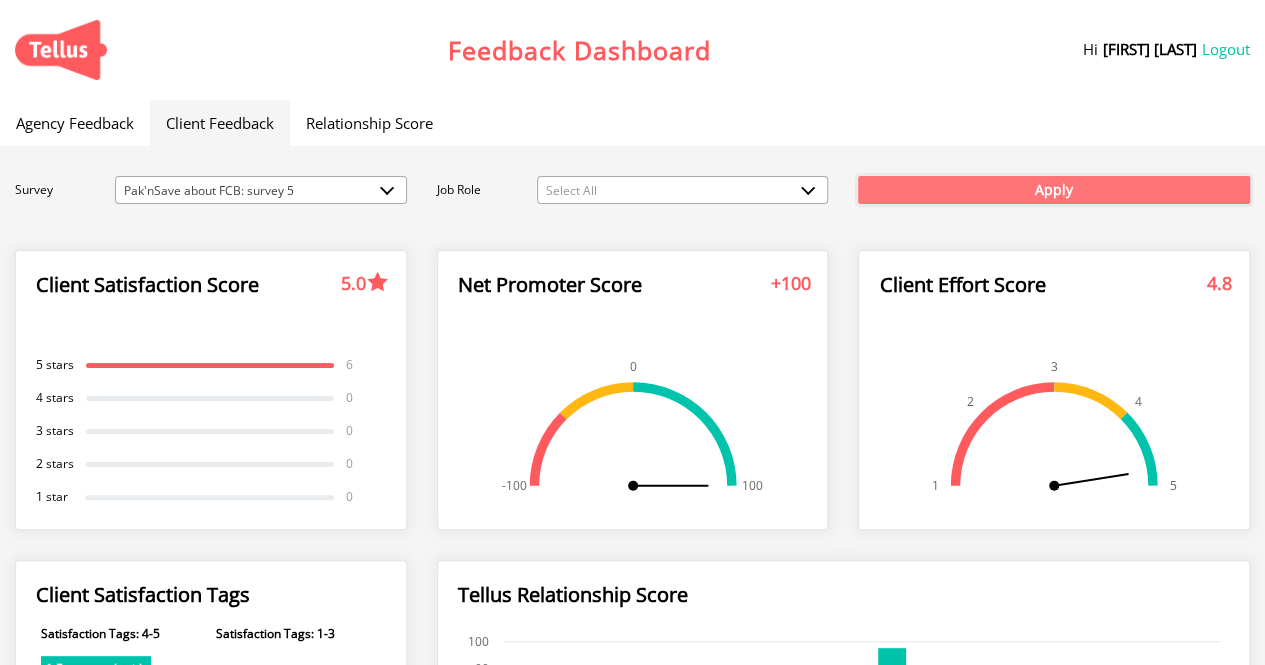click on "Apply" at bounding box center [1054, 190] 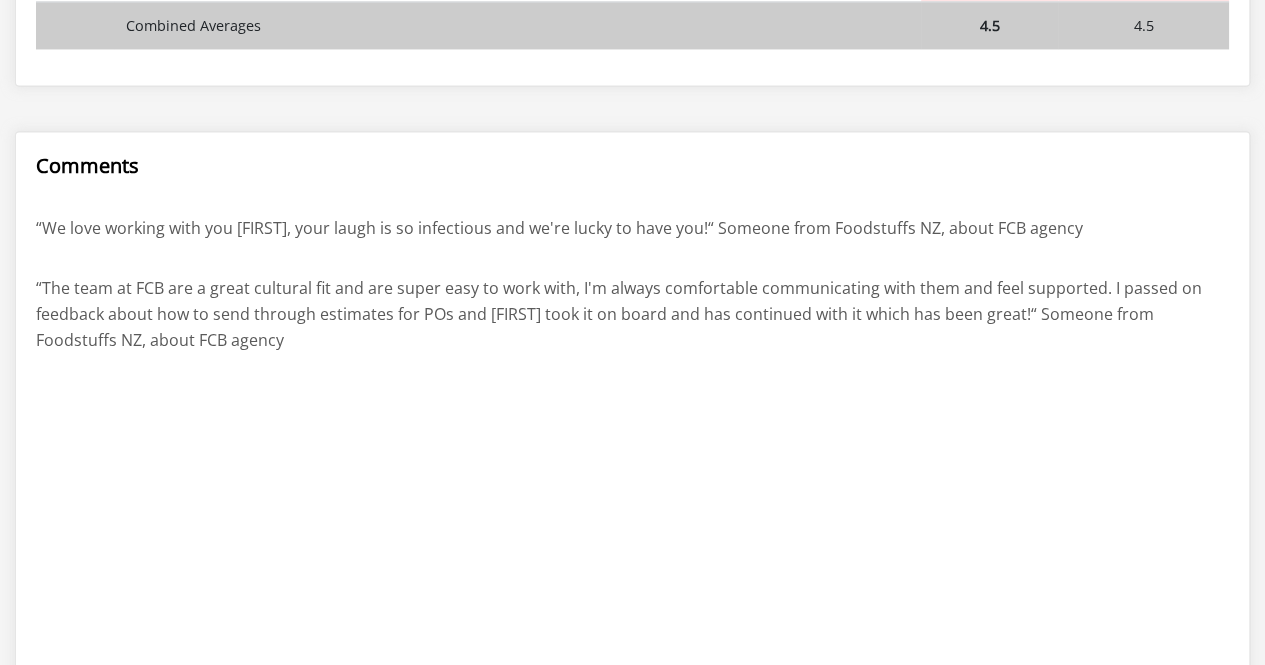 scroll, scrollTop: 1864, scrollLeft: 0, axis: vertical 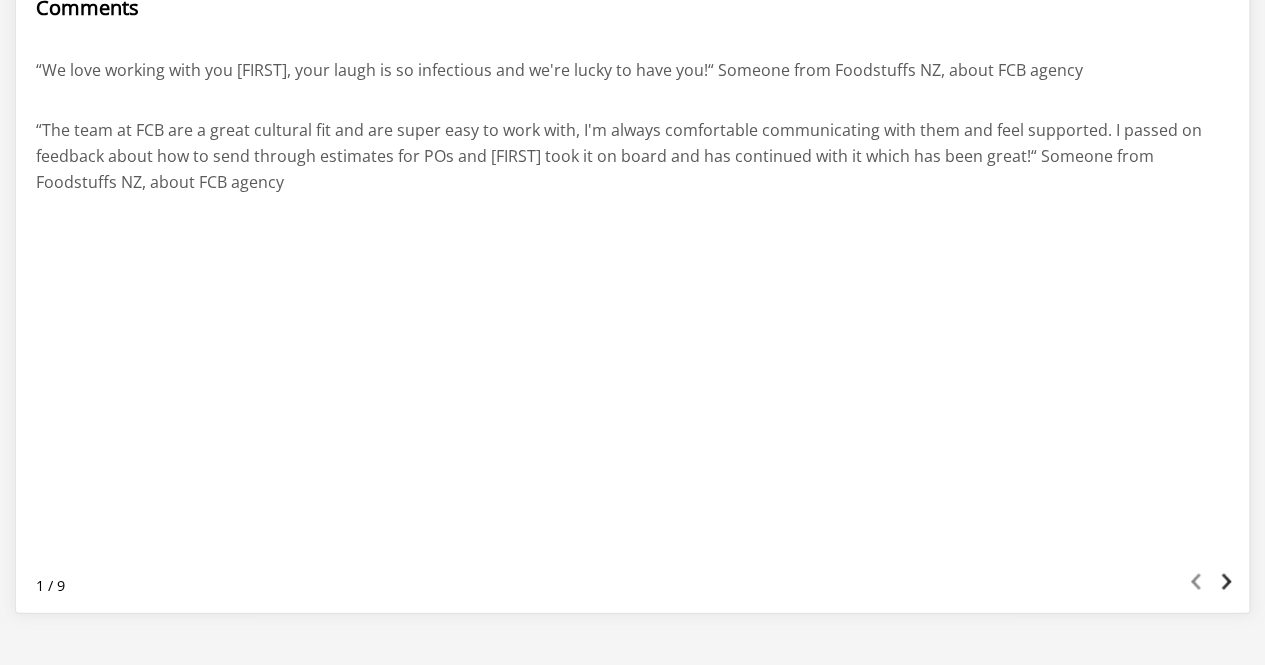 click at bounding box center [1226, 581] 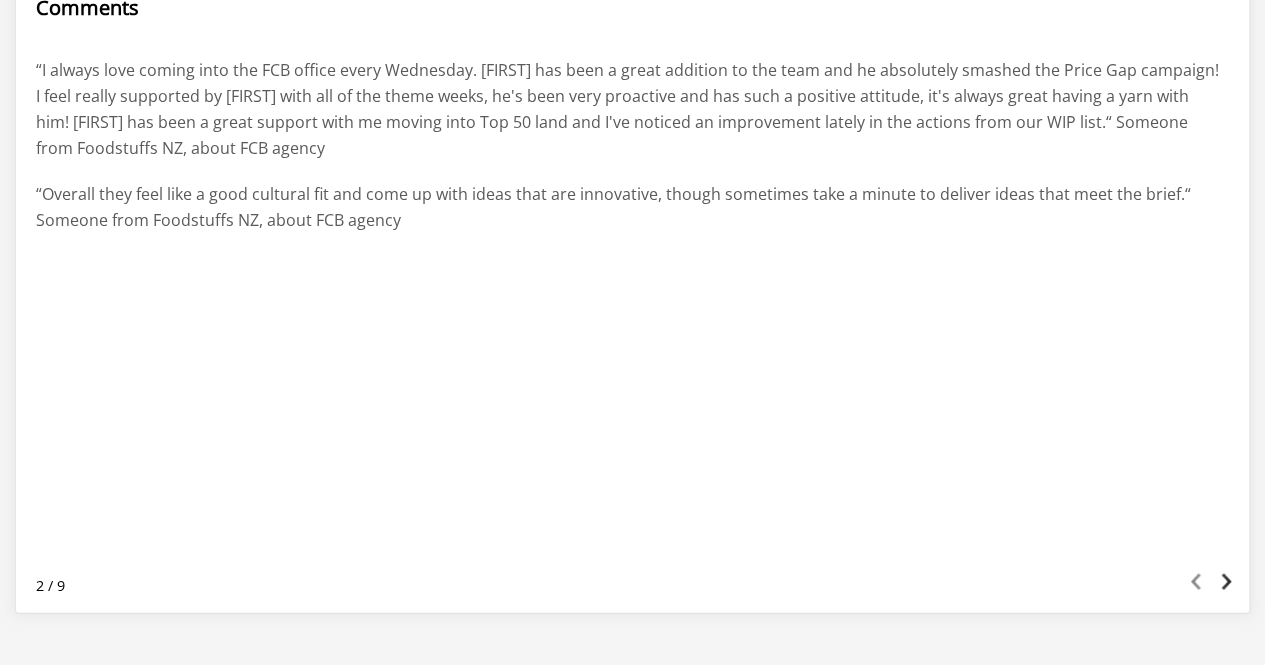 click at bounding box center (1226, 581) 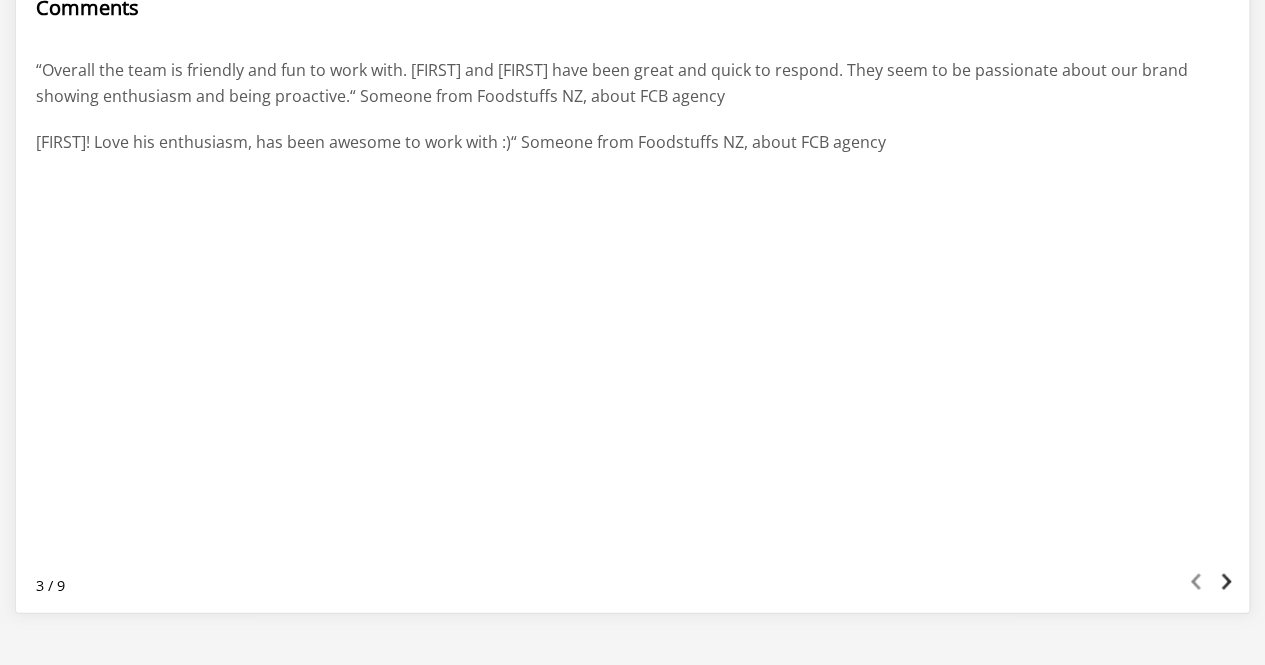 click at bounding box center [1226, 581] 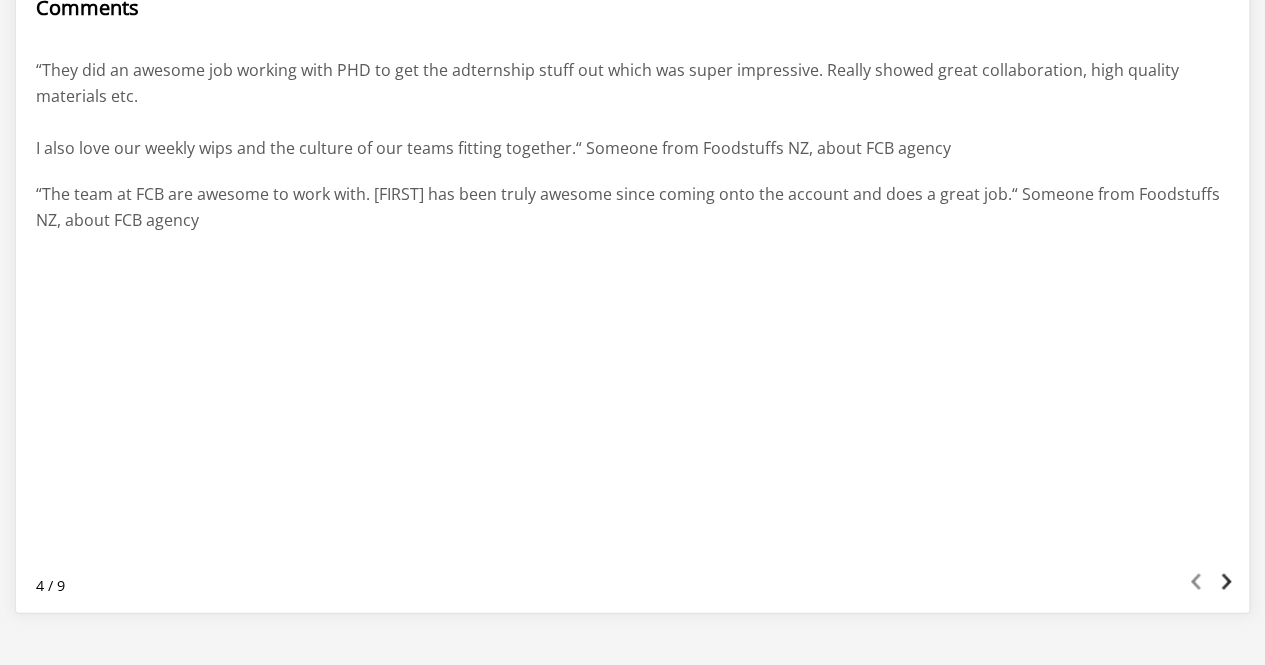 click at bounding box center [1226, 581] 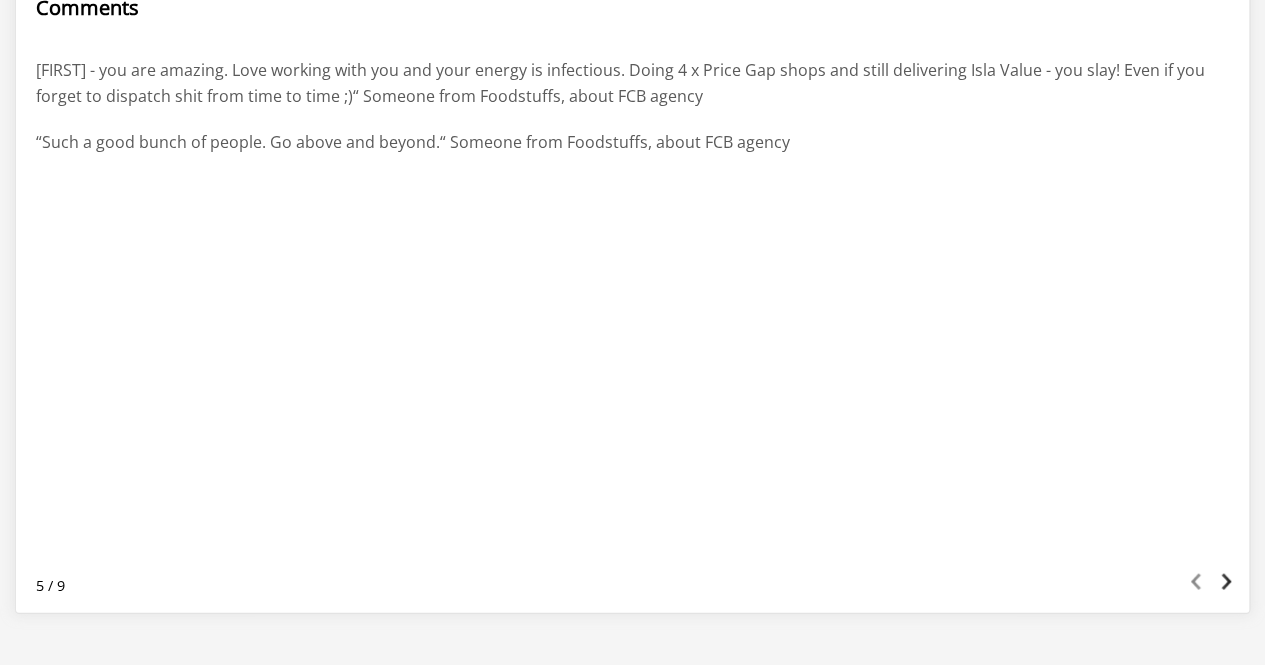 click at bounding box center (1226, 581) 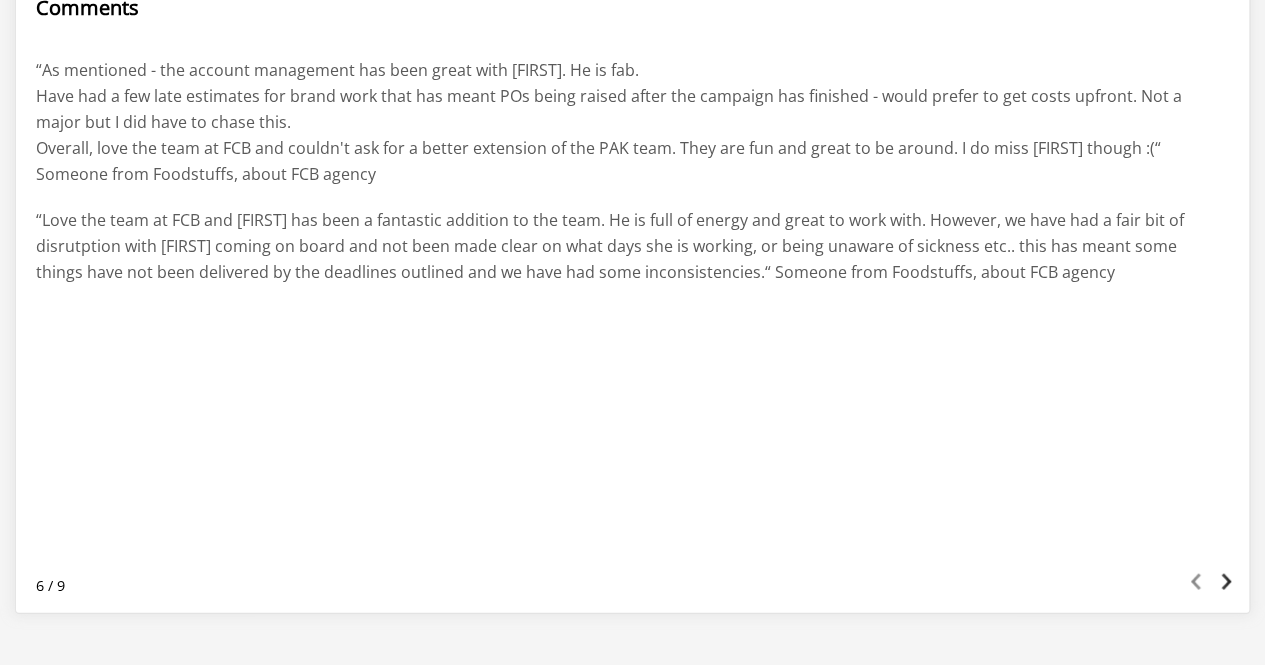 click at bounding box center (1226, 581) 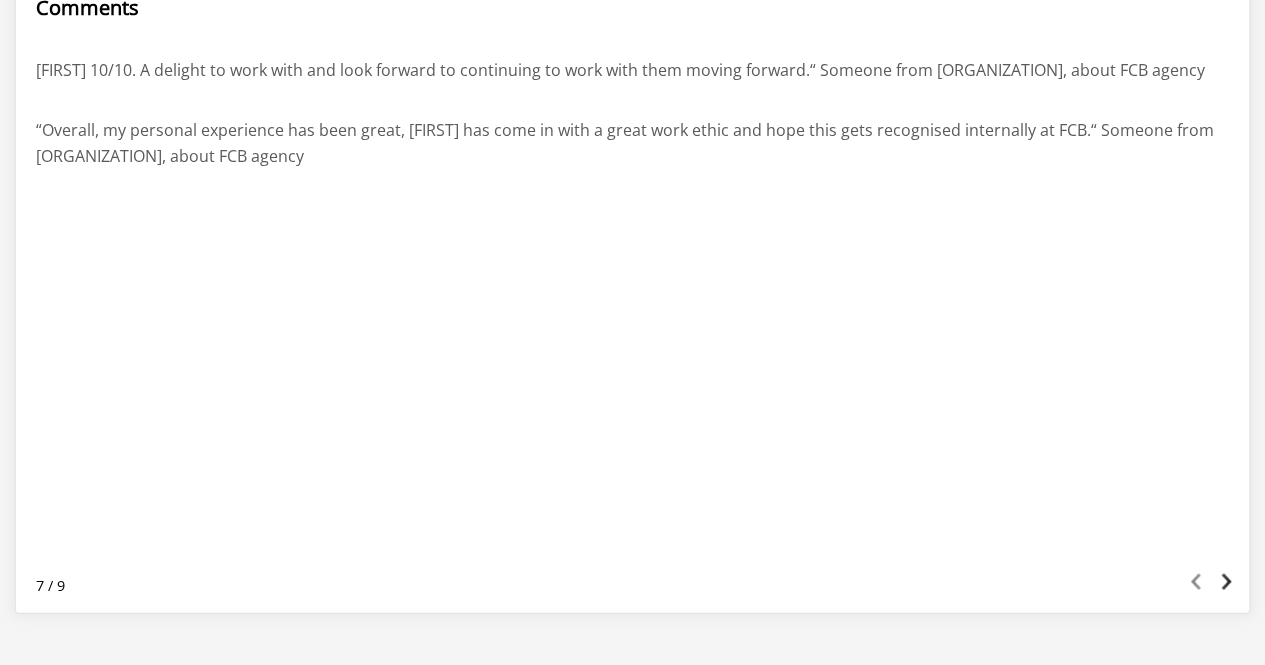 click at bounding box center (1226, 581) 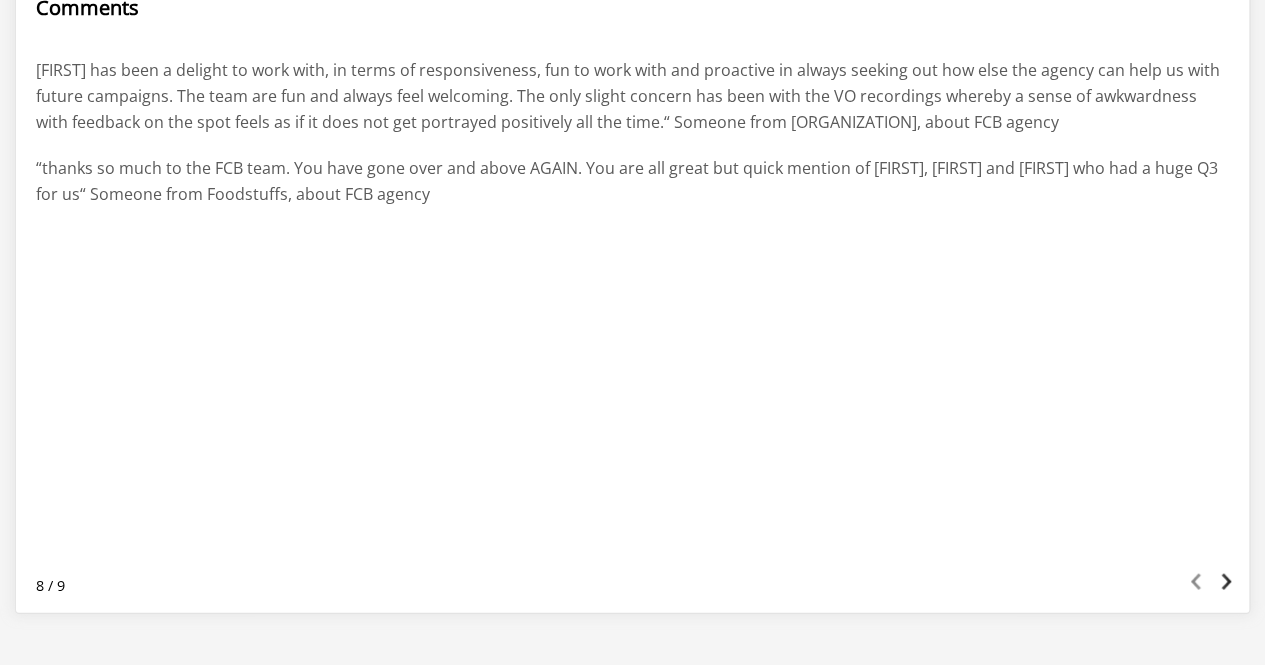 click at bounding box center [1226, 581] 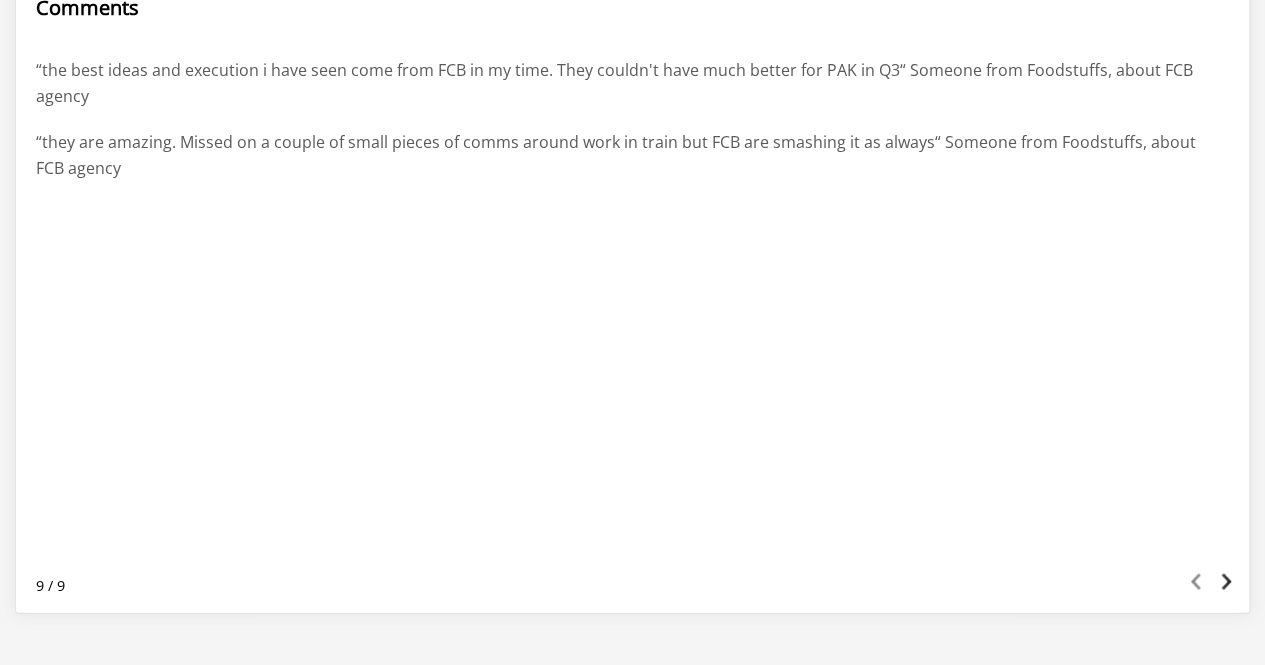 click on "Comments   “OG has been a delight to work with, in terms of responsiveness, fun to work with and proactive in always seeking out how else the agency can help us with future campaigns. The team are fun and always feel welcoming. The only slight concern has been with the VO recordings whereby a sense of awkwardness with feedback on the spot feels as if it does not get portrayed positively all the time.“ Someone from , about FCB agency “thanks so much to the FCB team. You have gone over and above AGAIN. You are all great but quick mention of OG, Tim and Arron who had a huge Q3 for us“ Someone from Foodstuffs, about FCB agency “the best ideas and execution i have seen come from FCB in my time. They couldn't have much better for PAK in Q3“ Someone from Foodstuffs, about FCB agency “they are amazing. Missed on a couple of small pieces of comms around work in train but FCB are smashing it as always“ Someone from Foodstuffs, about FCB agency     Previous     Next   9   /   9" at bounding box center (632, 293) 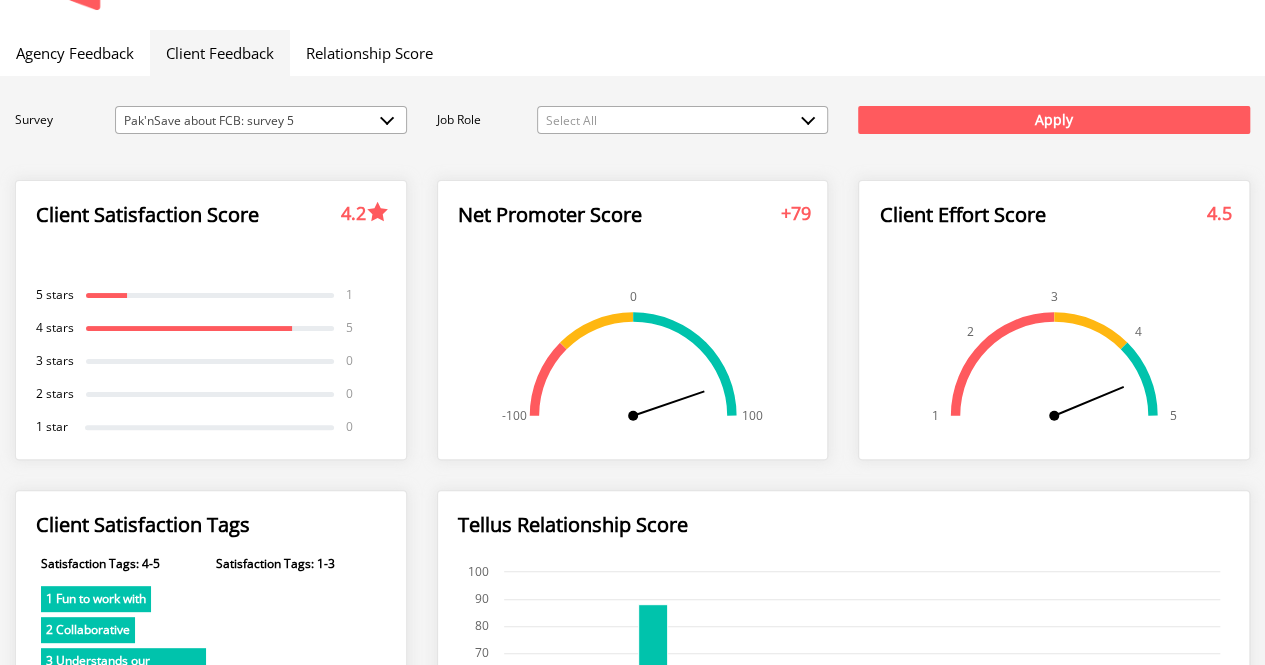 scroll, scrollTop: 0, scrollLeft: 0, axis: both 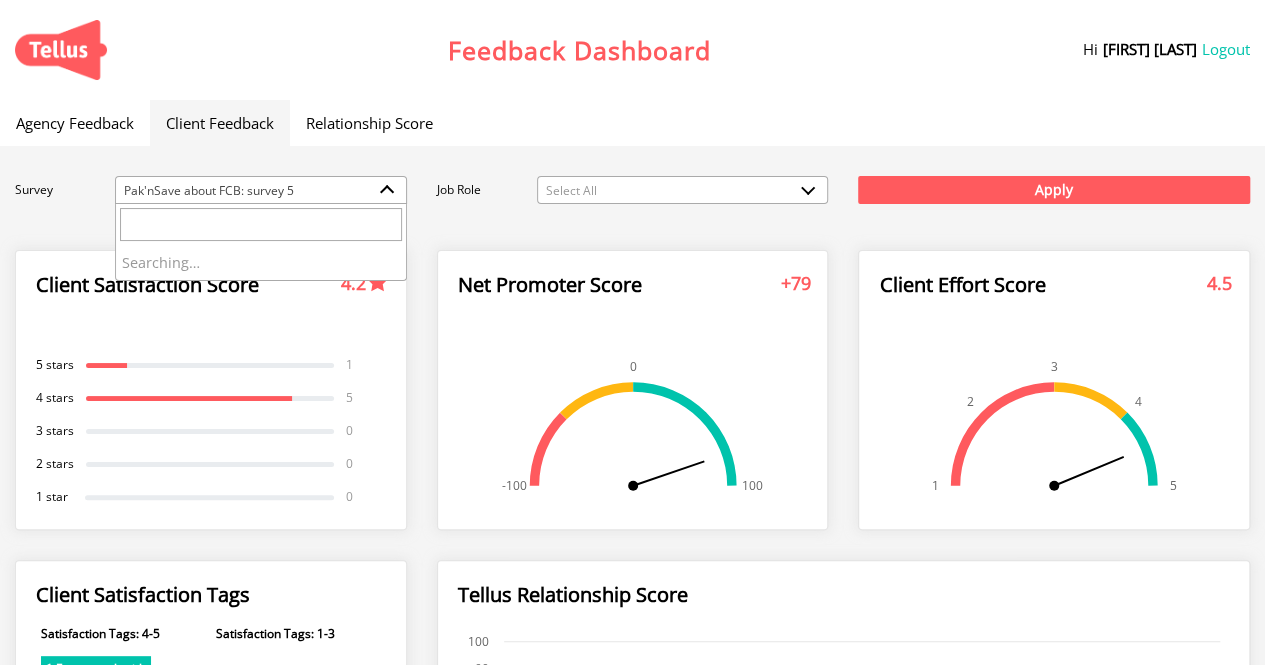 drag, startPoint x: 865, startPoint y: 454, endPoint x: 351, endPoint y: 193, distance: 576.4694 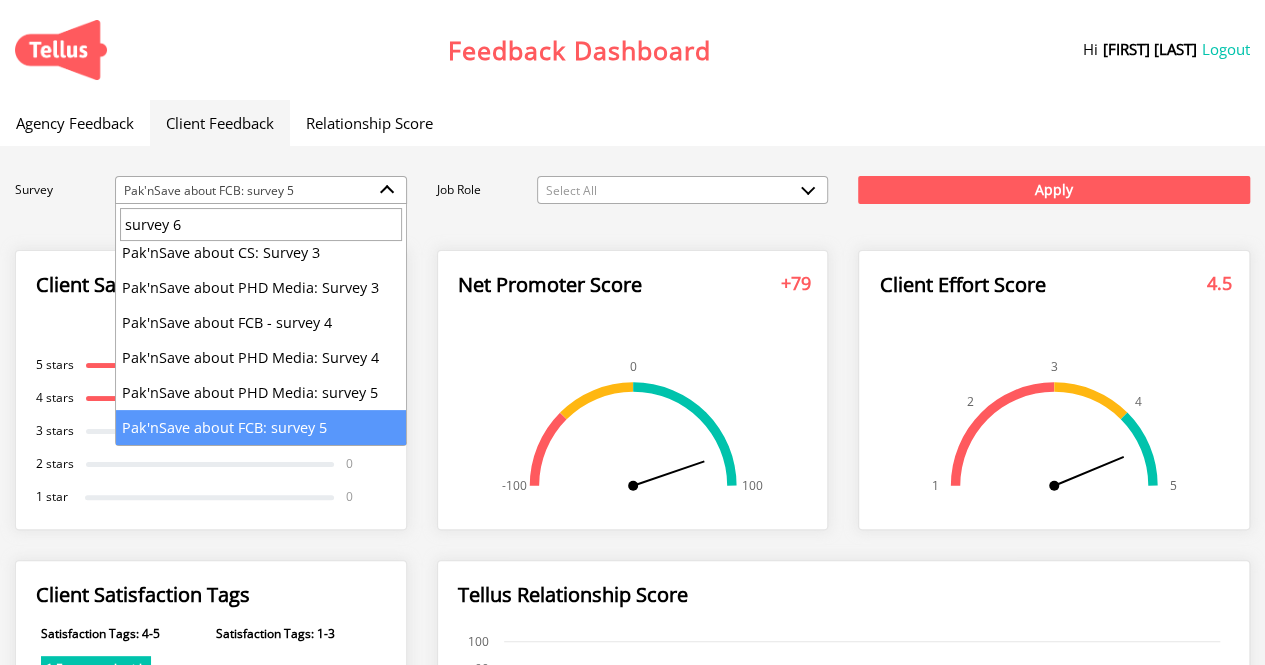 scroll, scrollTop: 0, scrollLeft: 0, axis: both 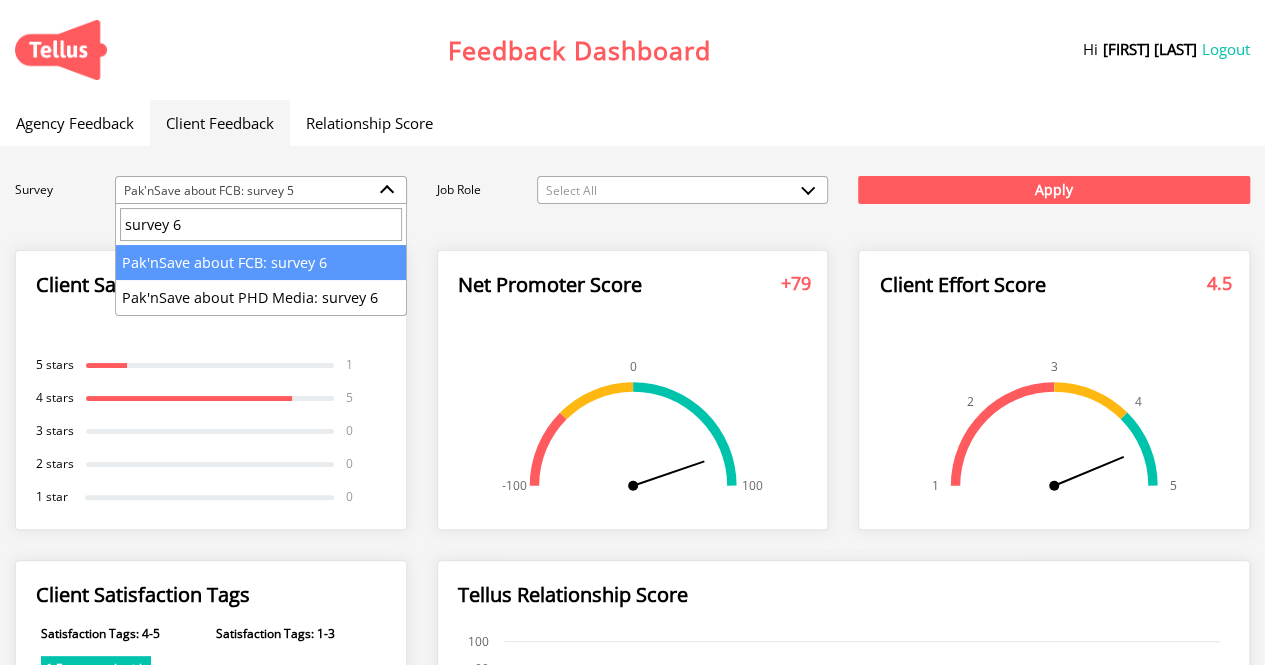 type on "survey 6" 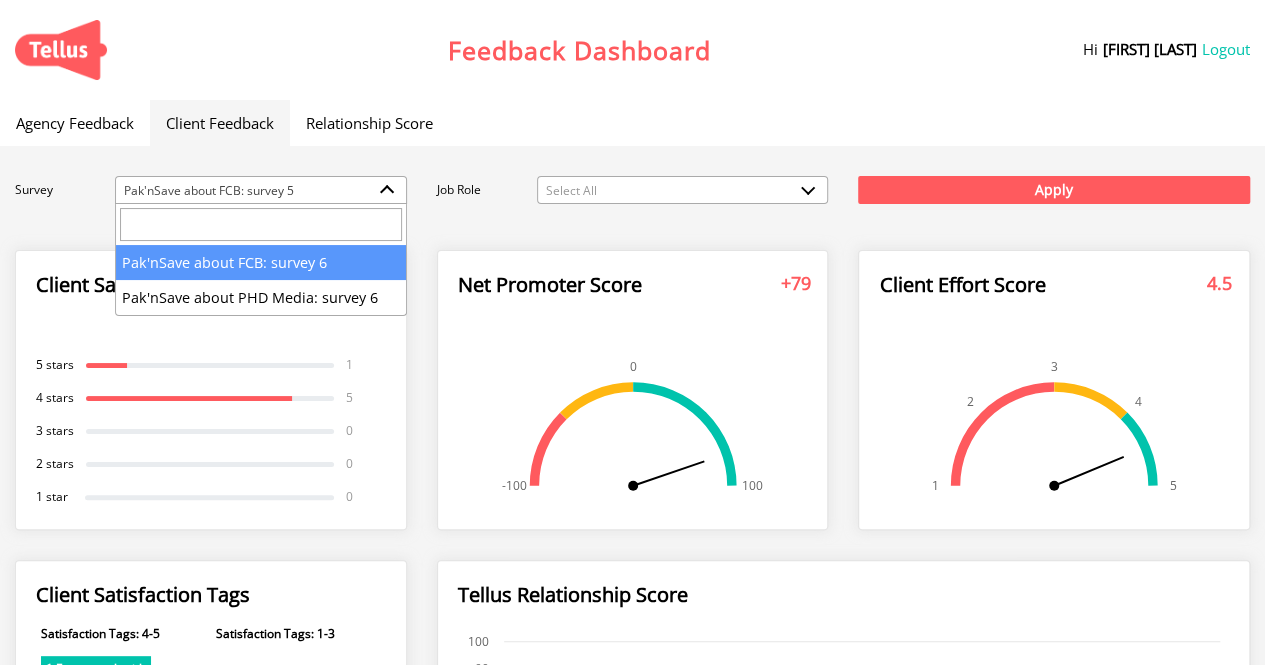 select on "280" 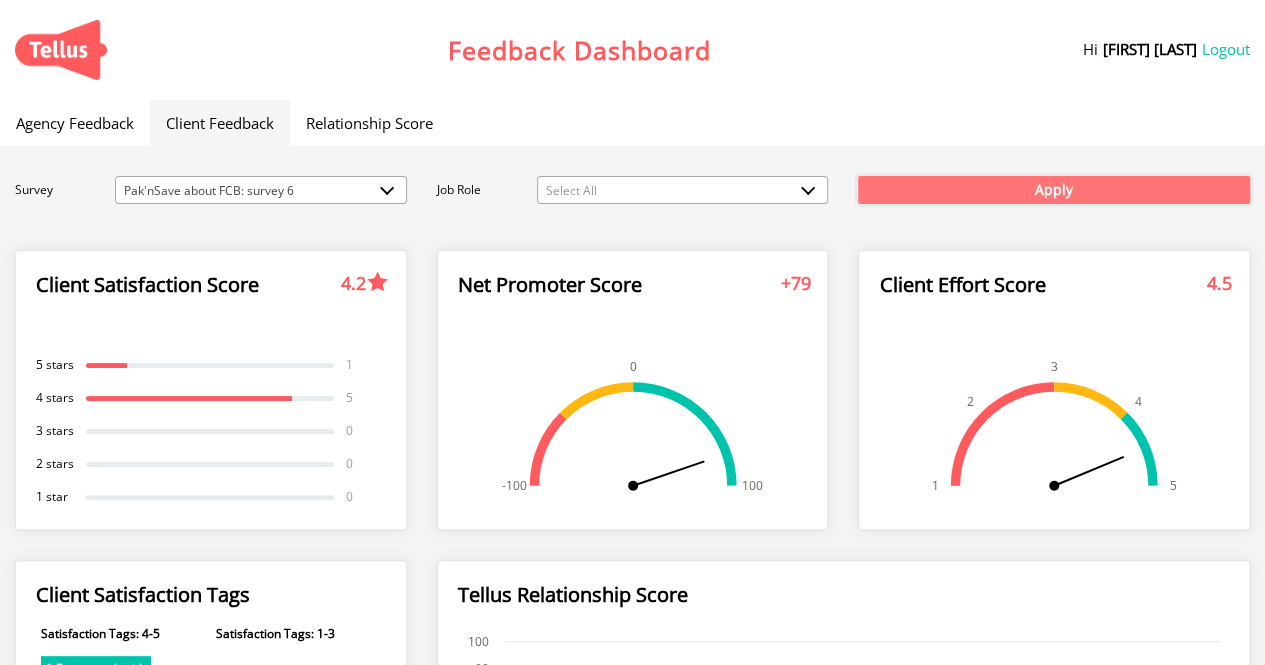 click on "Apply" at bounding box center [1054, 190] 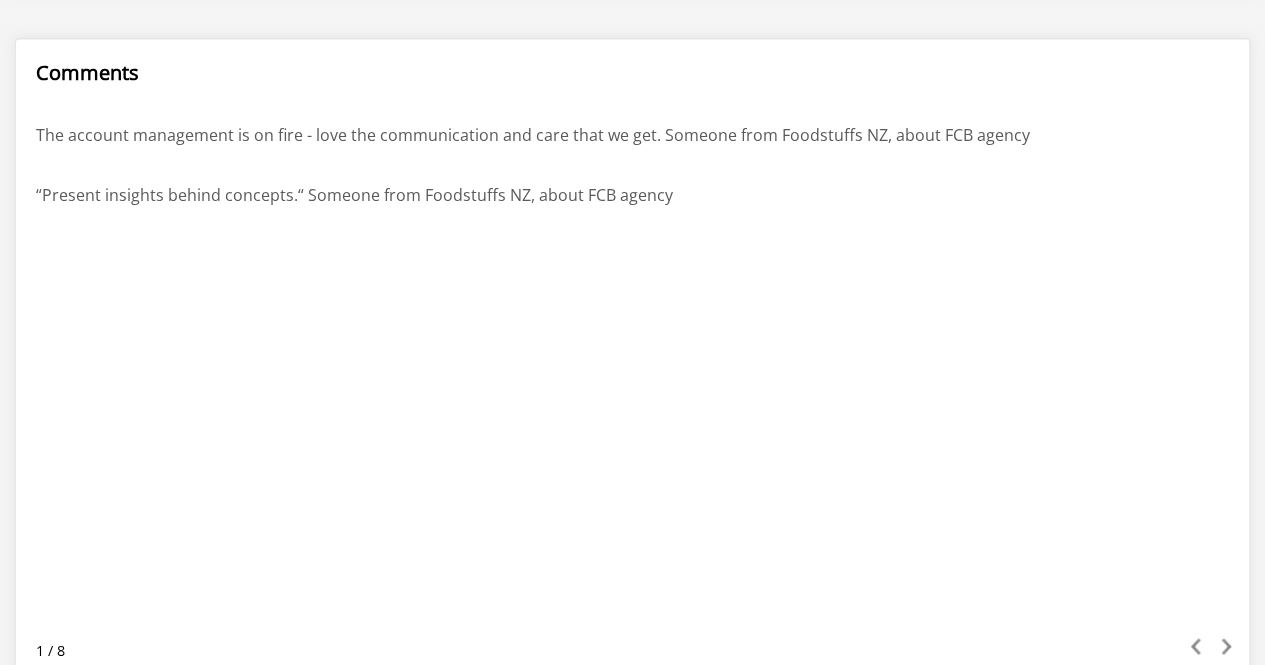 scroll, scrollTop: 1864, scrollLeft: 0, axis: vertical 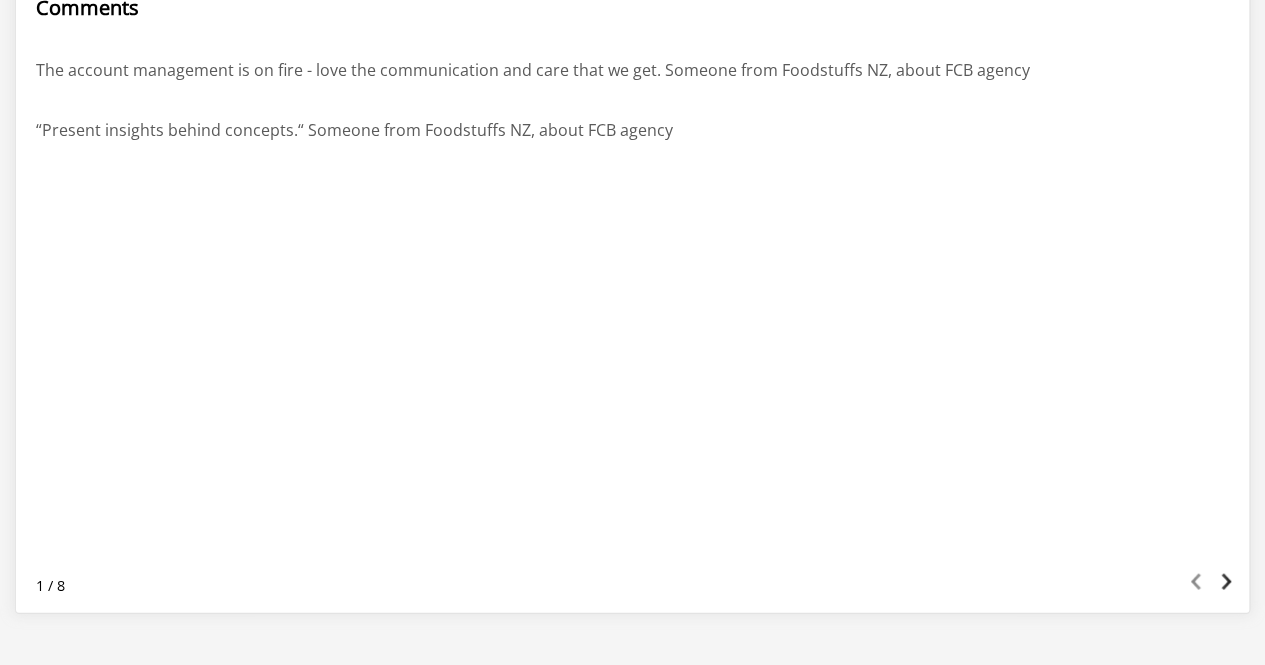 click at bounding box center (1226, 581) 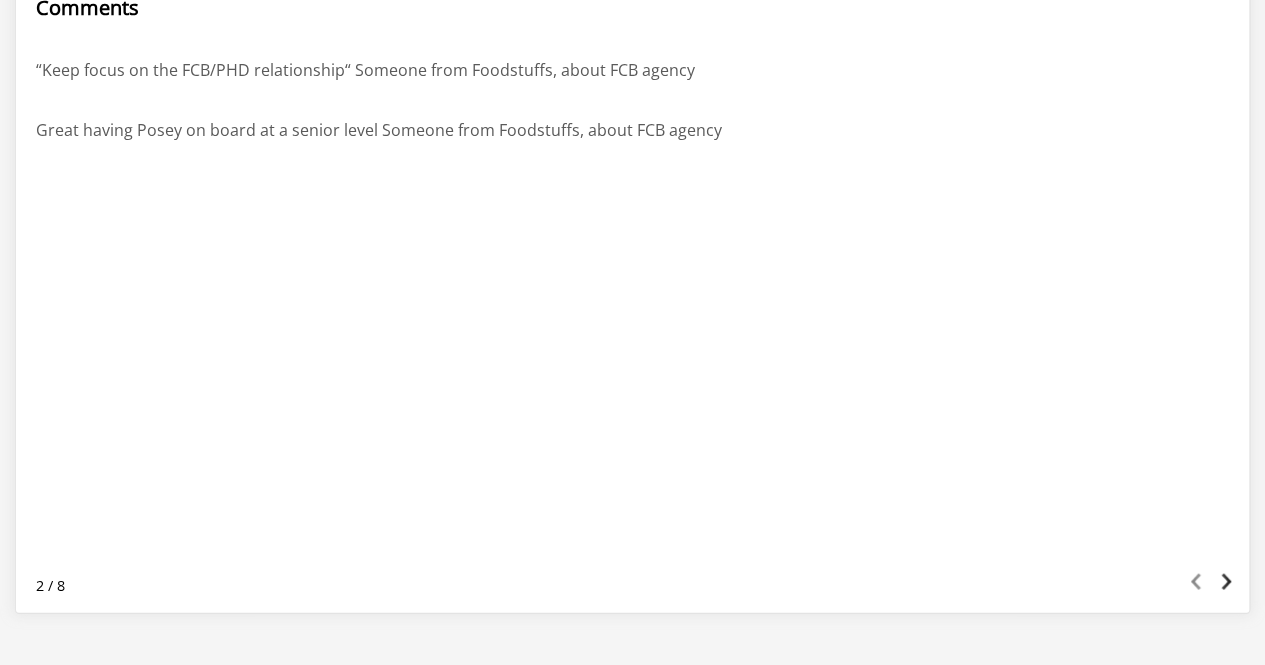 click at bounding box center [1226, 581] 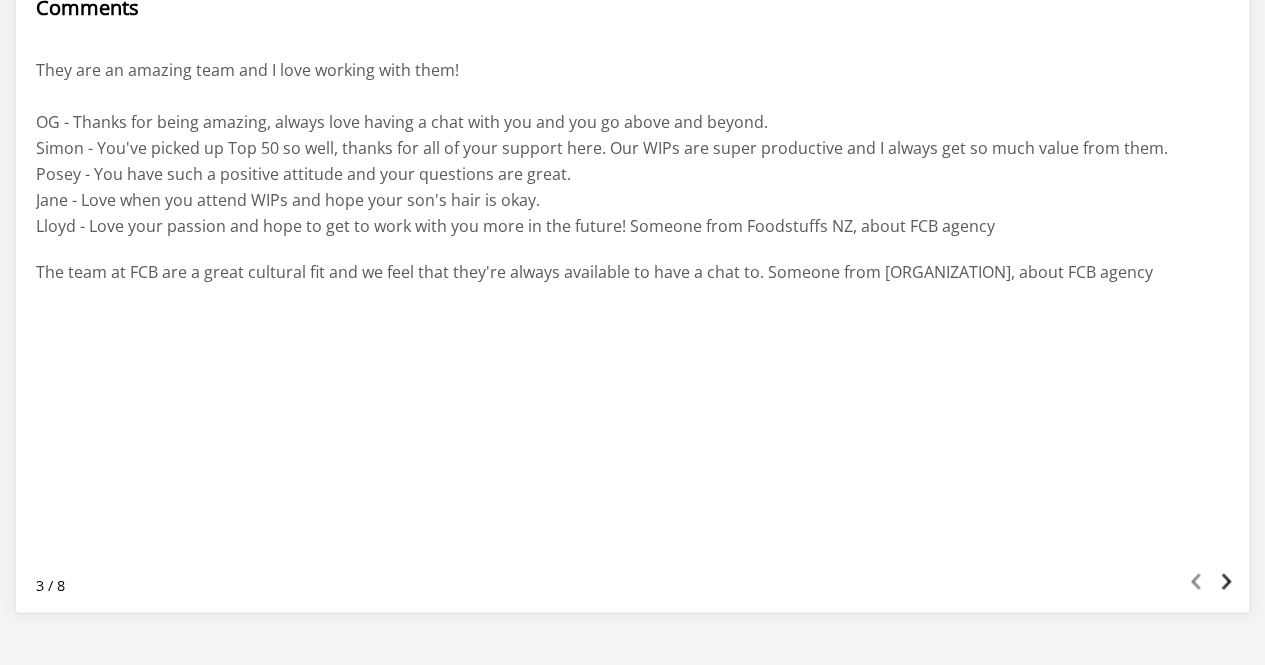 click at bounding box center [1226, 581] 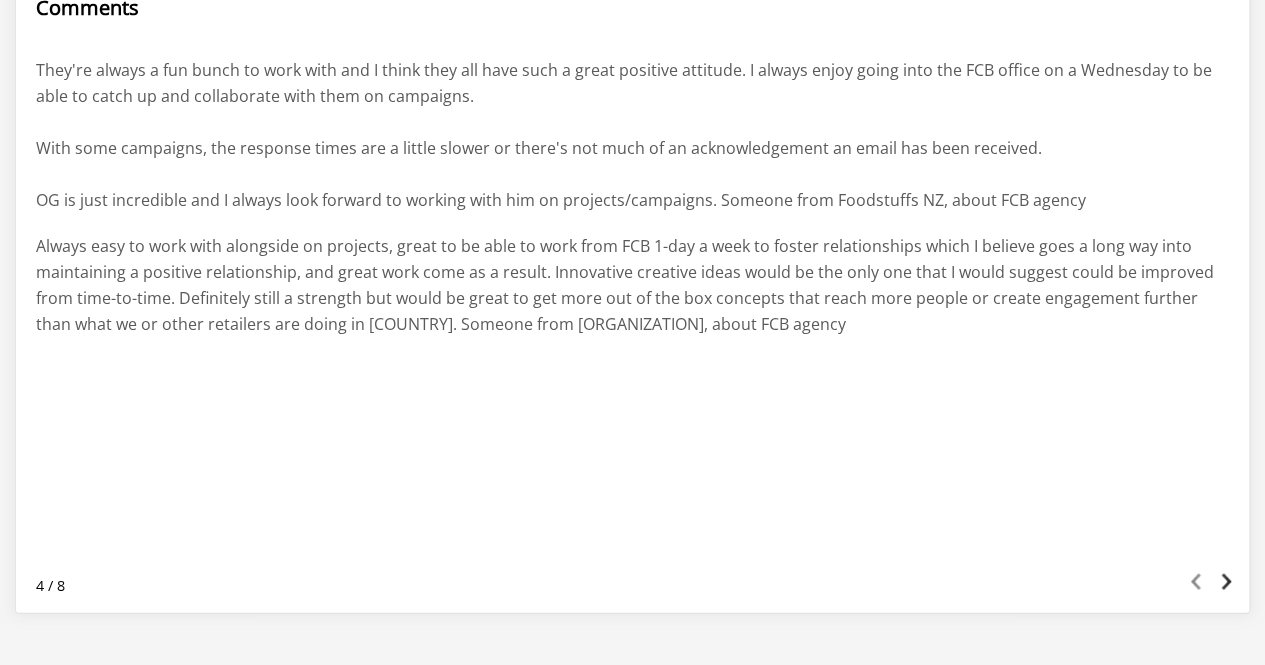 click on "Previous     Next" at bounding box center (1211, 584) 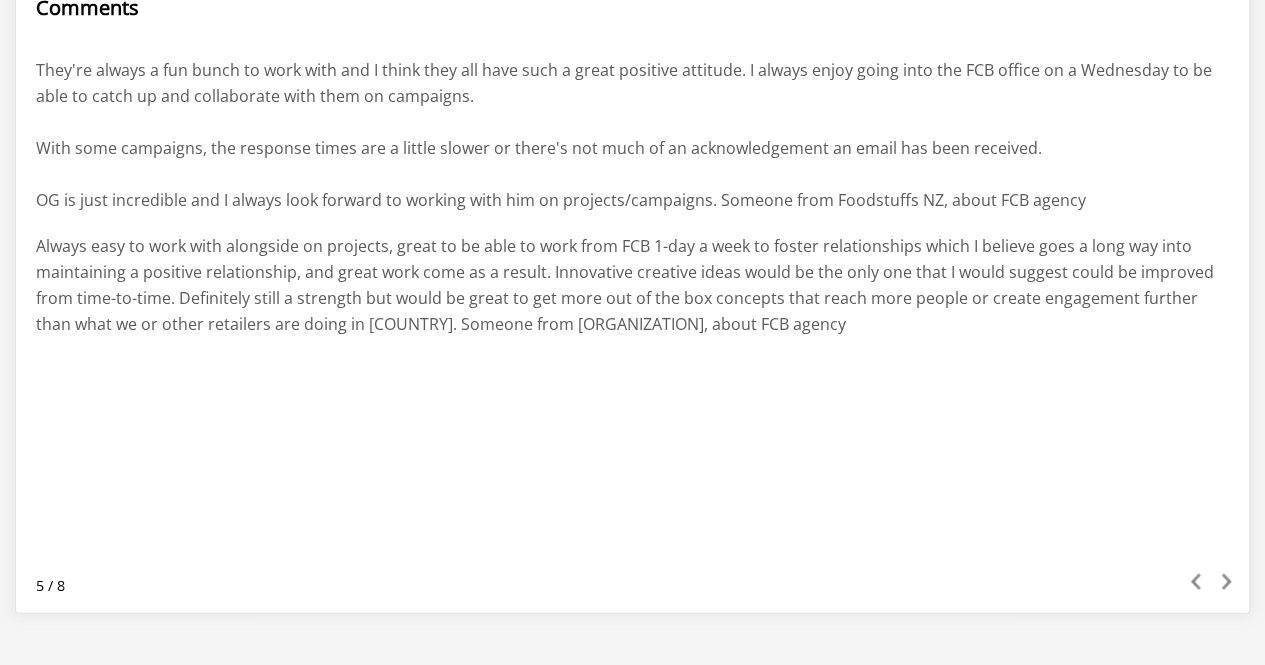click on "They're always a fun bunch to work with and I think they all have such a great positive attitude. I always enjoy going into the FCB office on a Wednesday to be able to catch up and collaborate with them on campaigns.
With some campaigns, the response times are a little slower or there's not much of an acknowledgement an email has been received.
OG is just incredible and I always look forward to working with him on projects/campaigns. Someone from Foodstuffs NZ, about FCB agency" at bounding box center [632, 311] 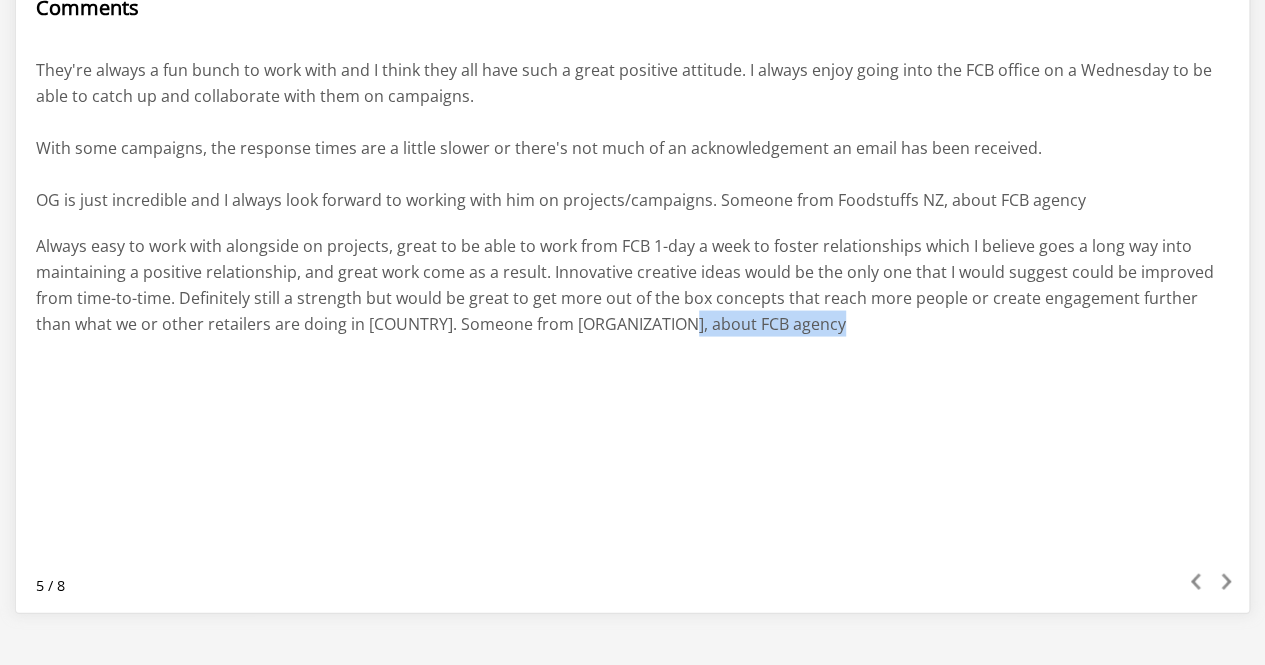 click on "They're always a fun bunch to work with and I think they all have such a great positive attitude. I always enjoy going into the FCB office on a Wednesday to be able to catch up and collaborate with them on campaigns.
With some campaigns, the response times are a little slower or there's not much of an acknowledgement an email has been received.
OG is just incredible and I always look forward to working with him on projects/campaigns. Someone from Foodstuffs NZ, about FCB agency" at bounding box center (632, 311) 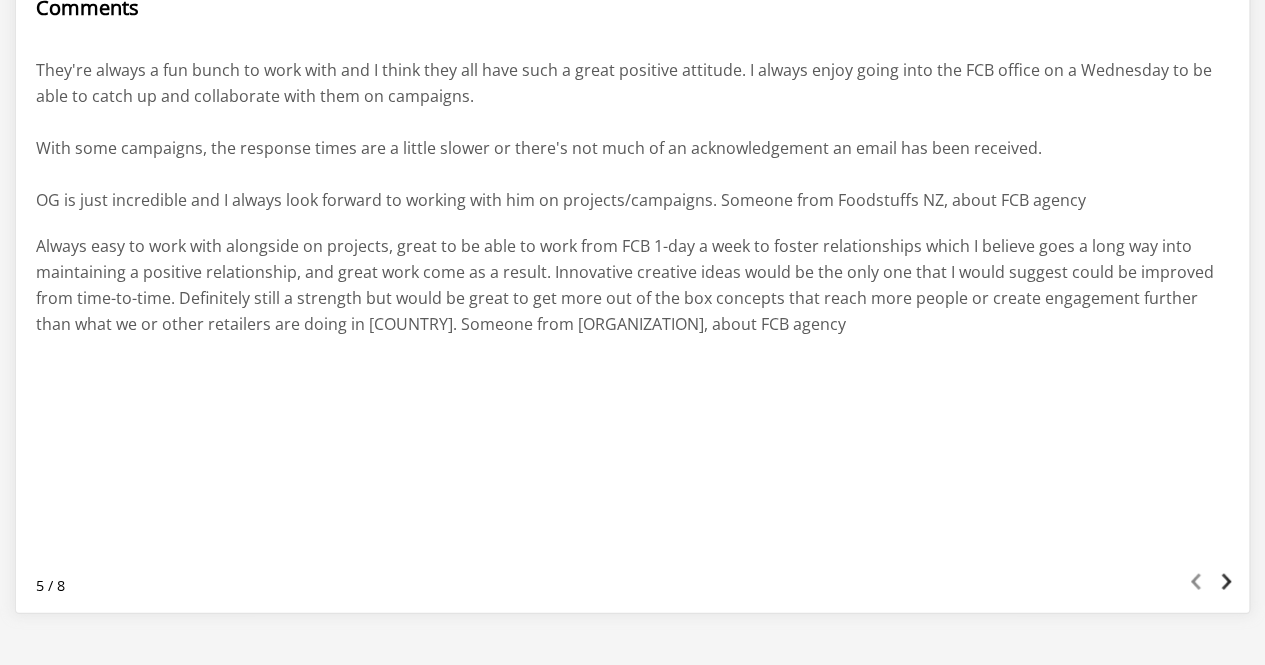 click at bounding box center [1226, 581] 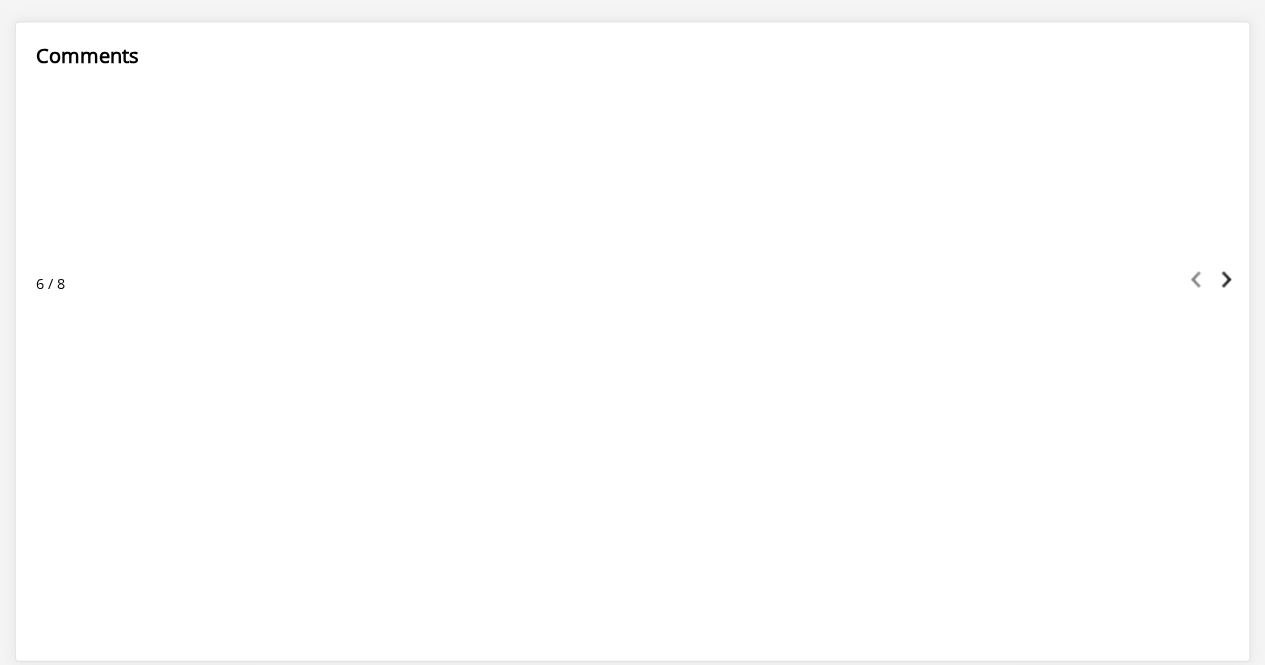 scroll, scrollTop: 1814, scrollLeft: 0, axis: vertical 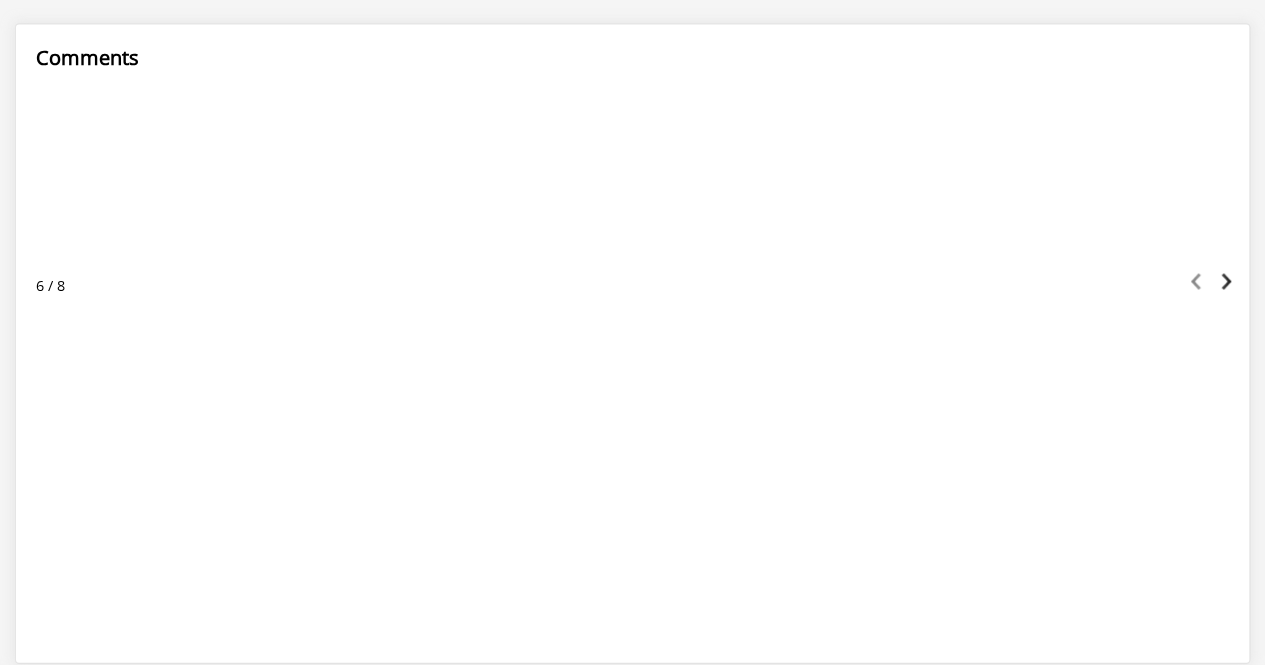 click at bounding box center [1226, 281] 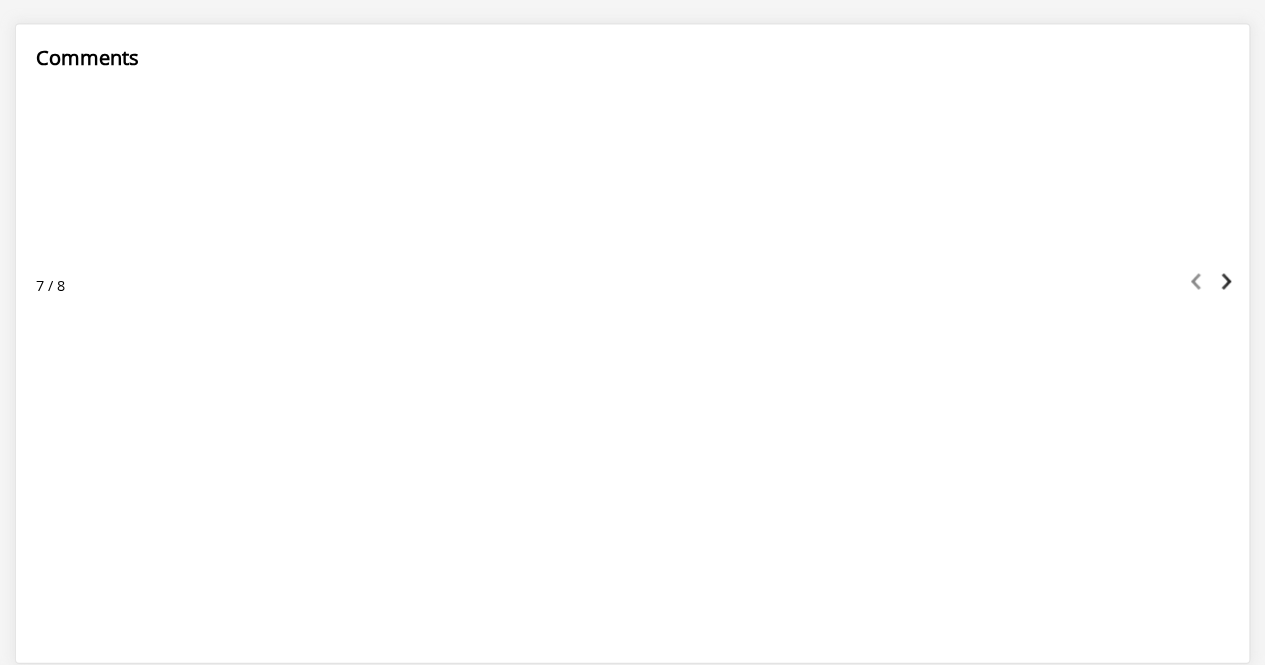 click at bounding box center (1226, 281) 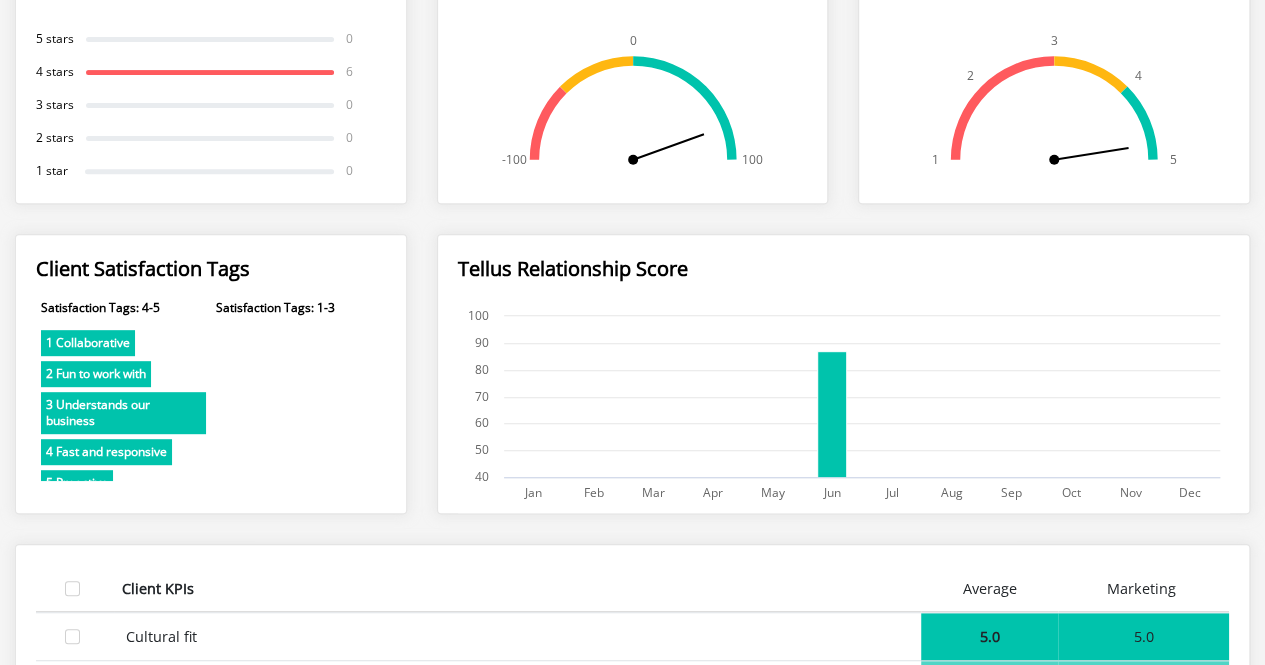 scroll, scrollTop: 0, scrollLeft: 0, axis: both 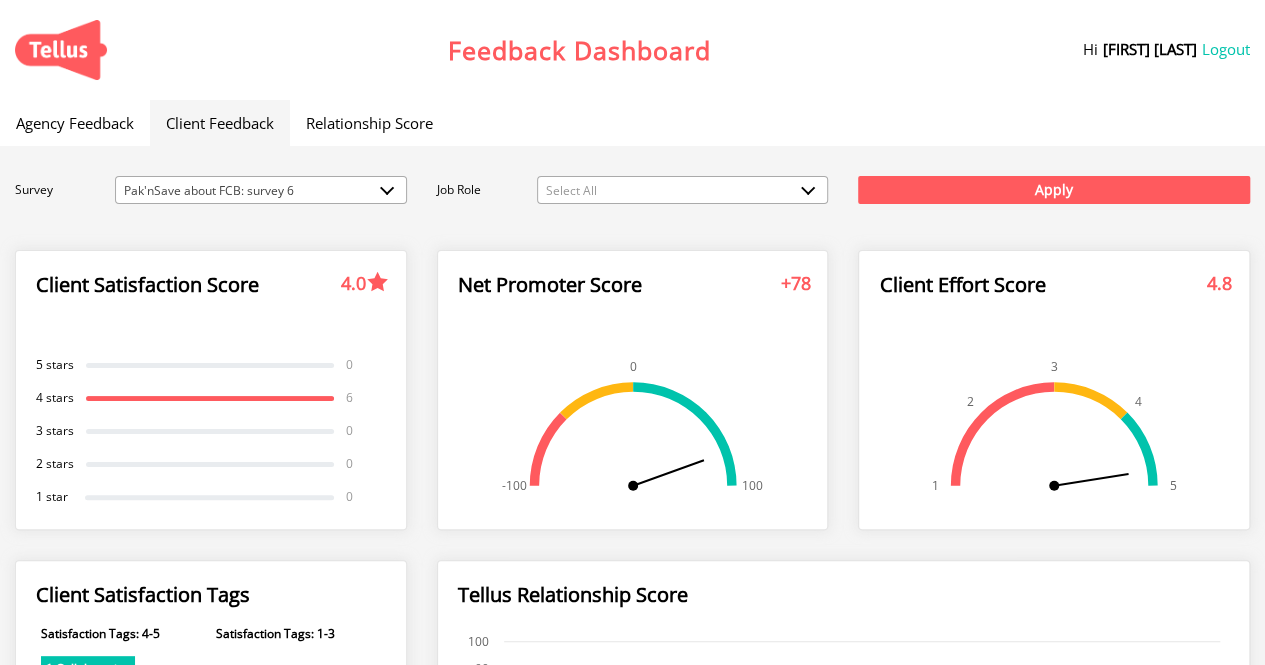 click on "Relationship Score" at bounding box center (369, 123) 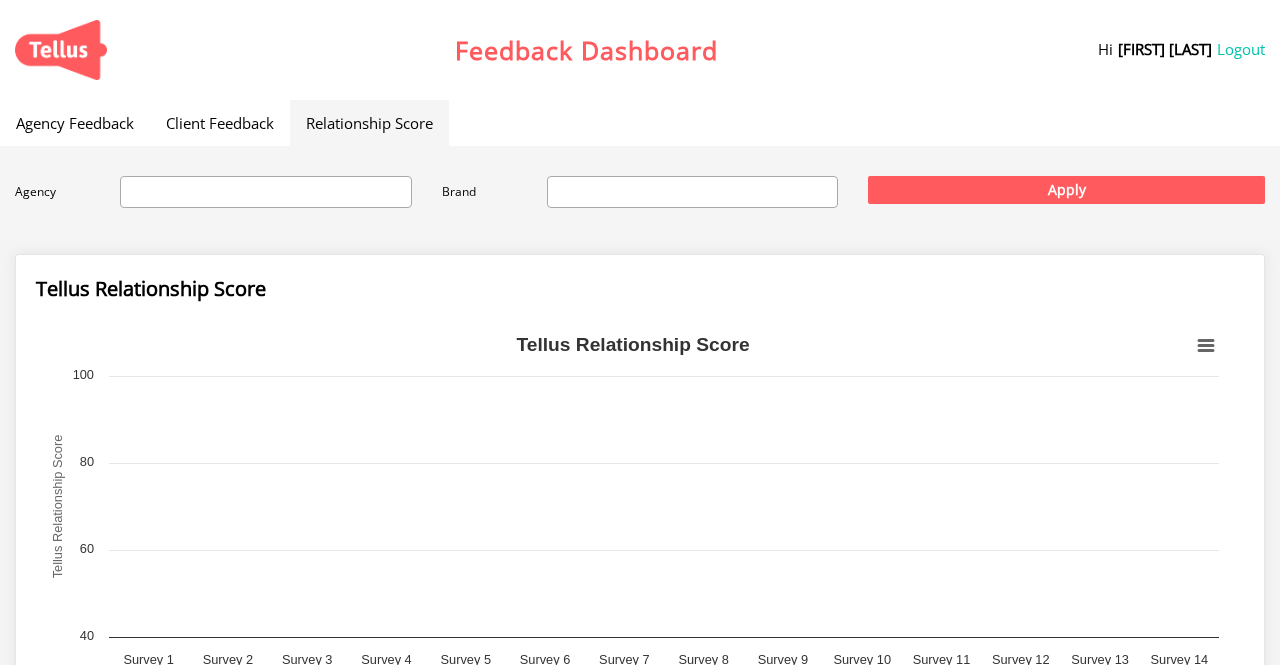 select 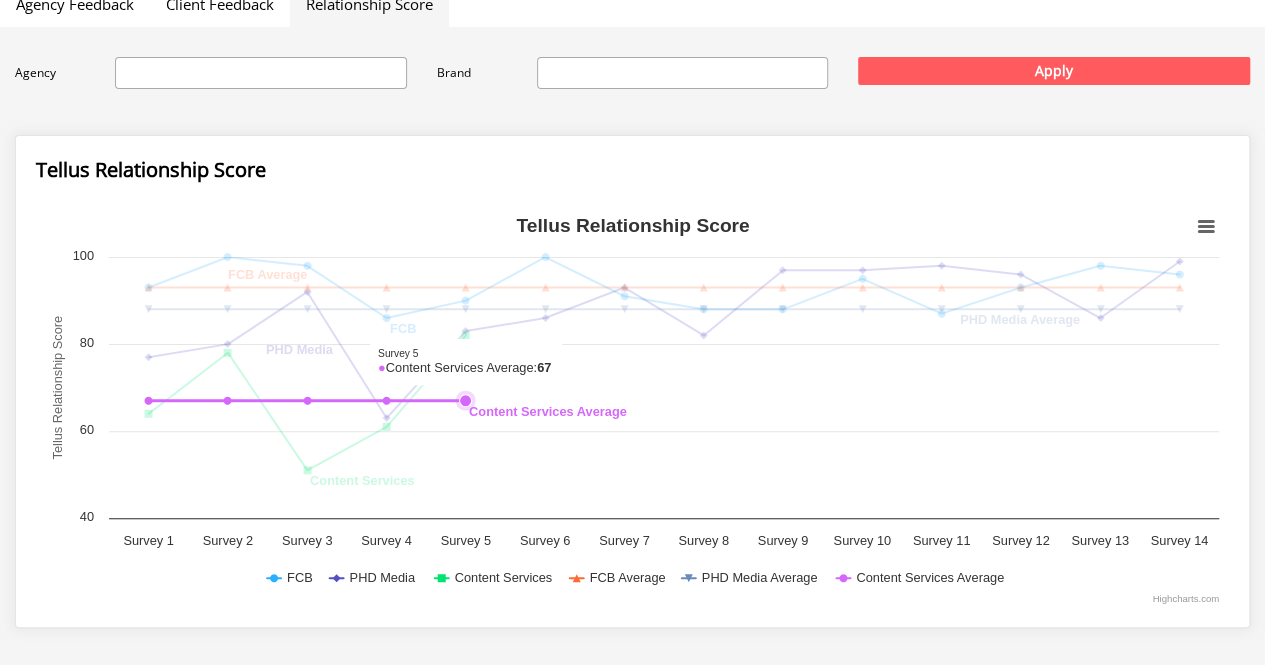 scroll, scrollTop: 120, scrollLeft: 0, axis: vertical 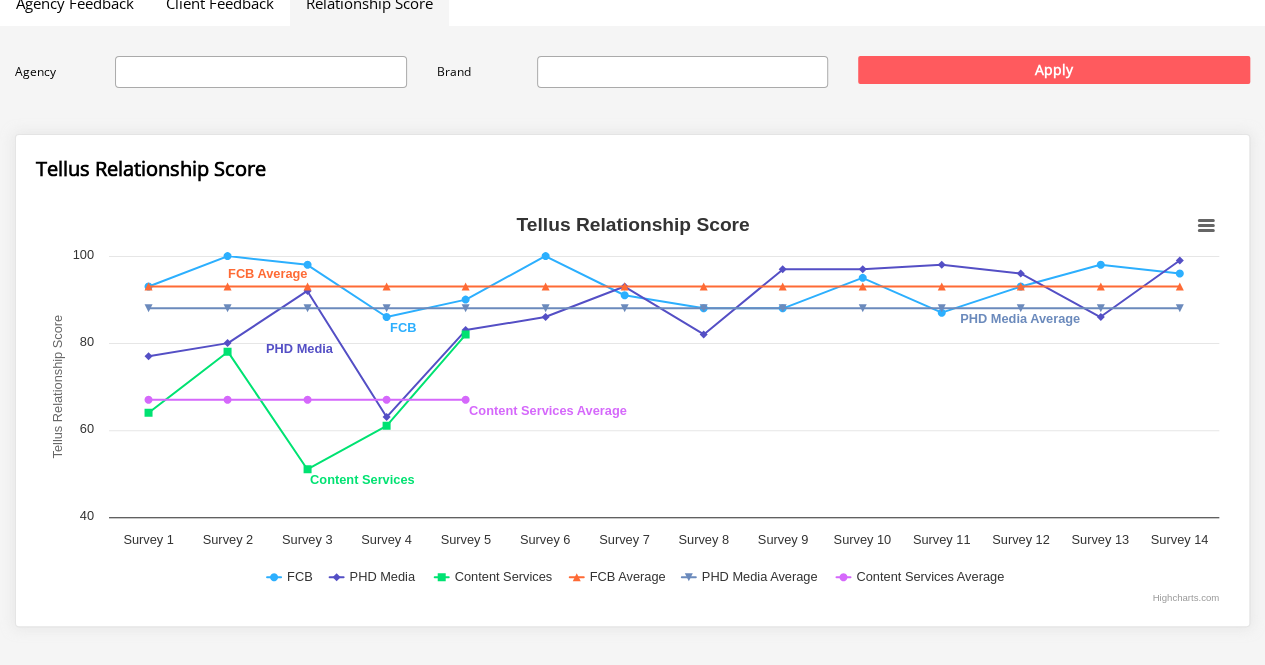 click on "Agency Feedback" at bounding box center [75, 3] 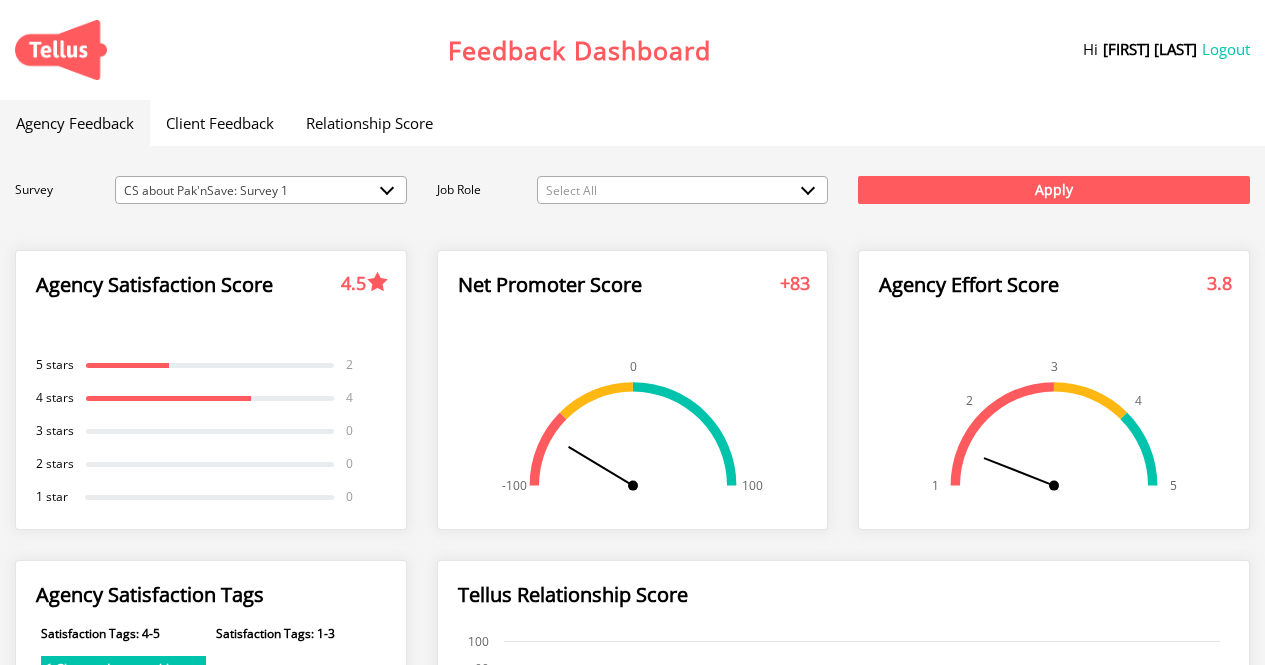 scroll, scrollTop: 0, scrollLeft: 0, axis: both 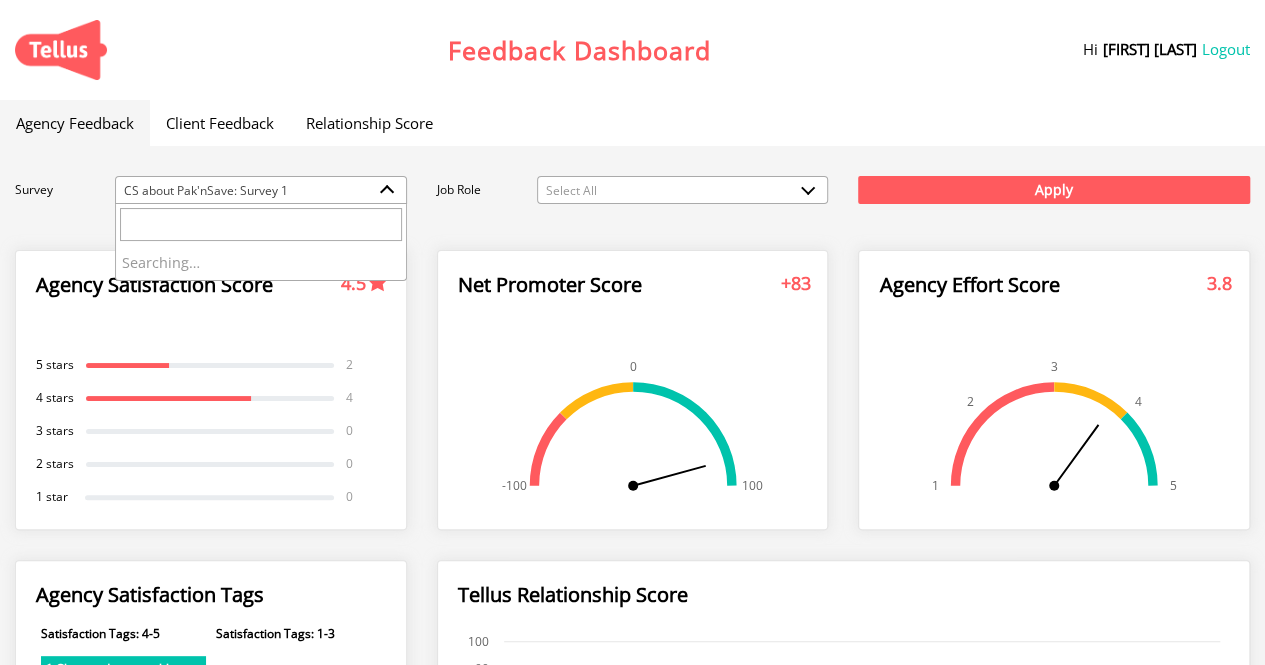 click on "CS about Pak'nSave: Survey 1" at bounding box center [261, 191] 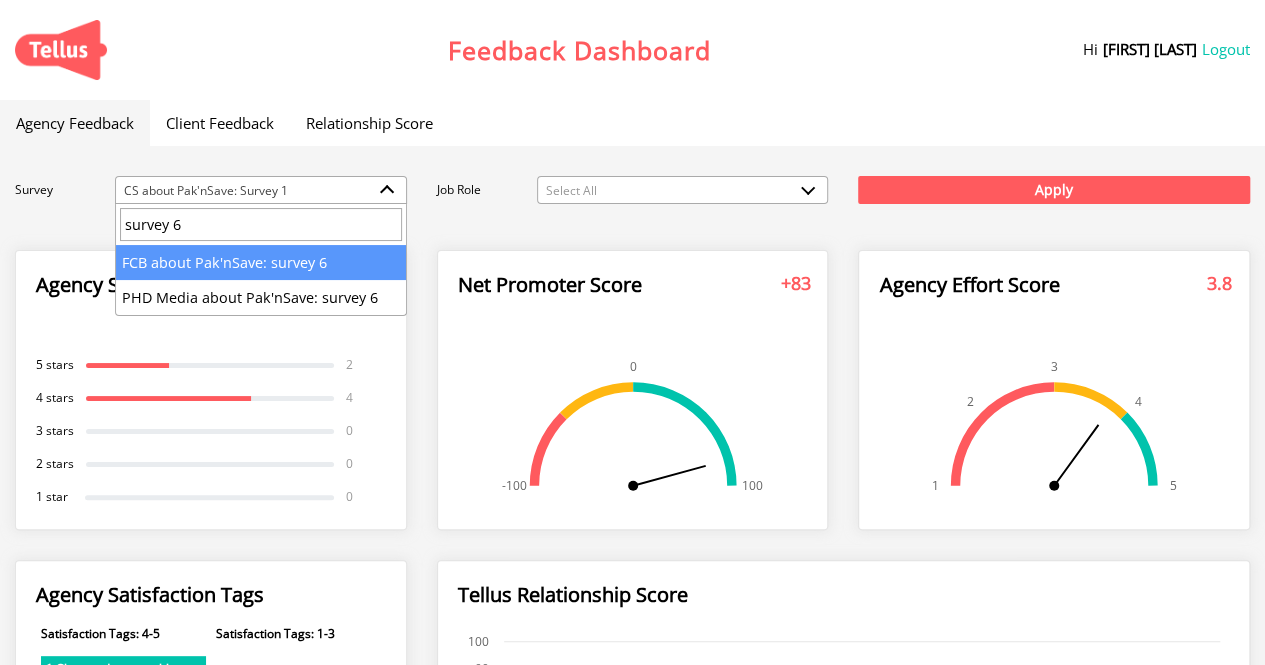 type on "survey 6" 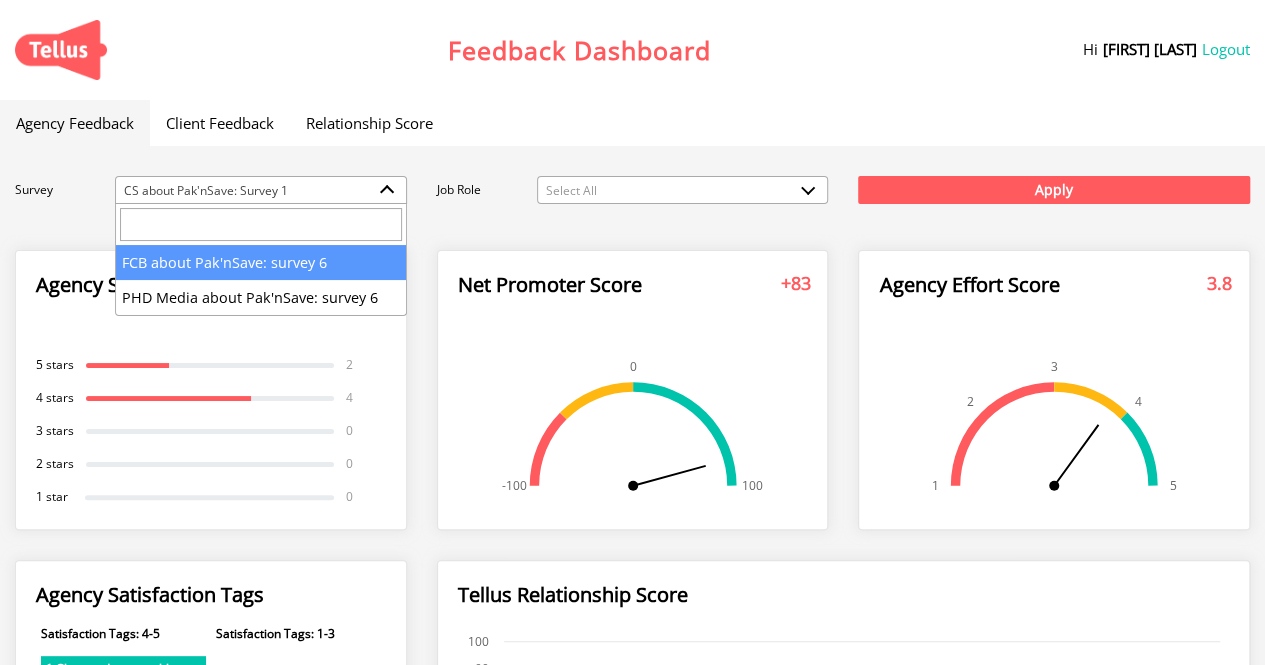 select on "281" 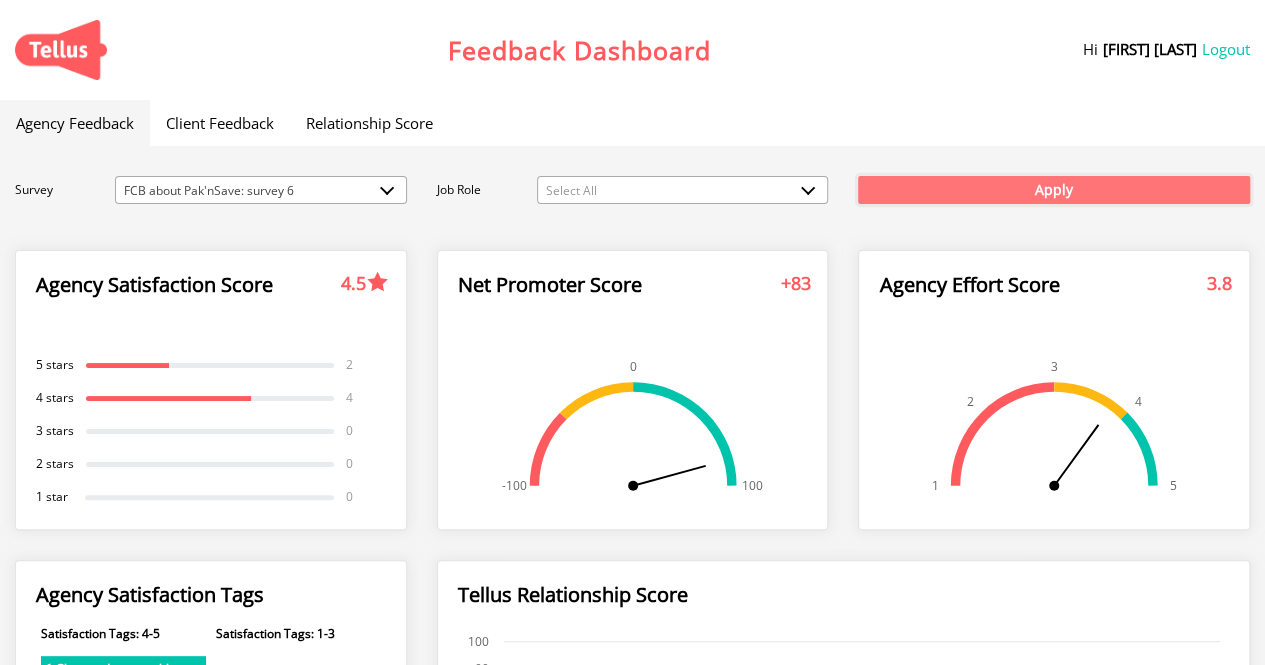 click on "Apply" at bounding box center (1054, 190) 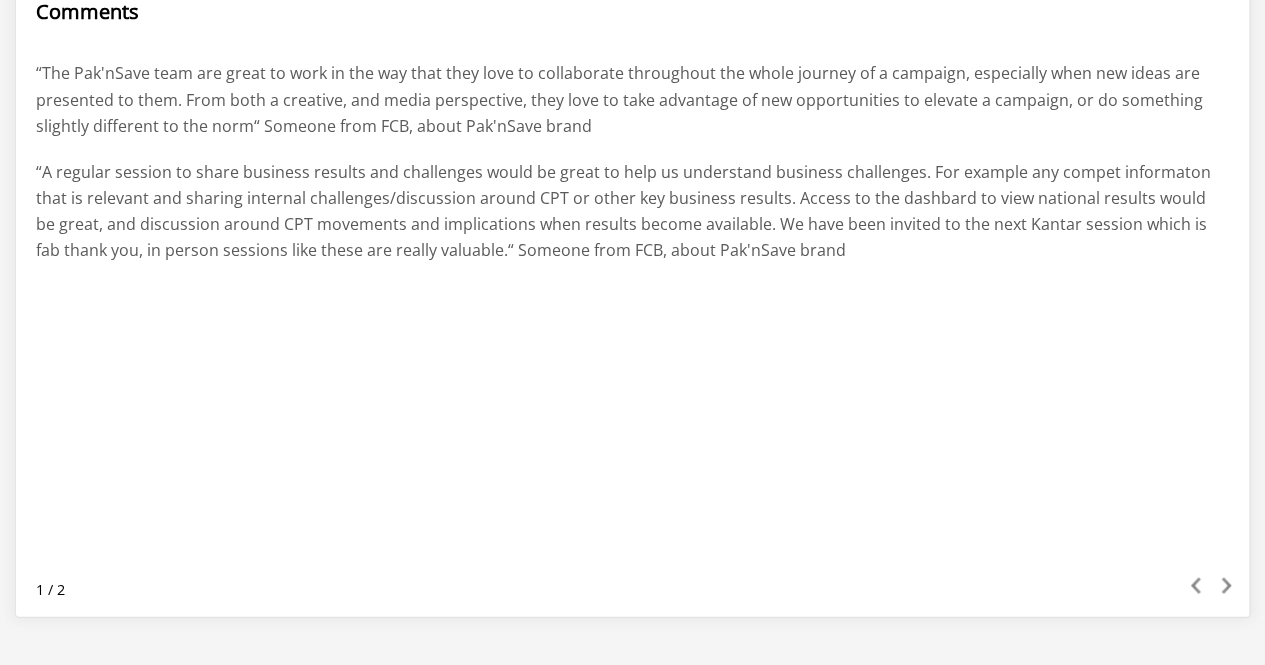 scroll, scrollTop: 1817, scrollLeft: 0, axis: vertical 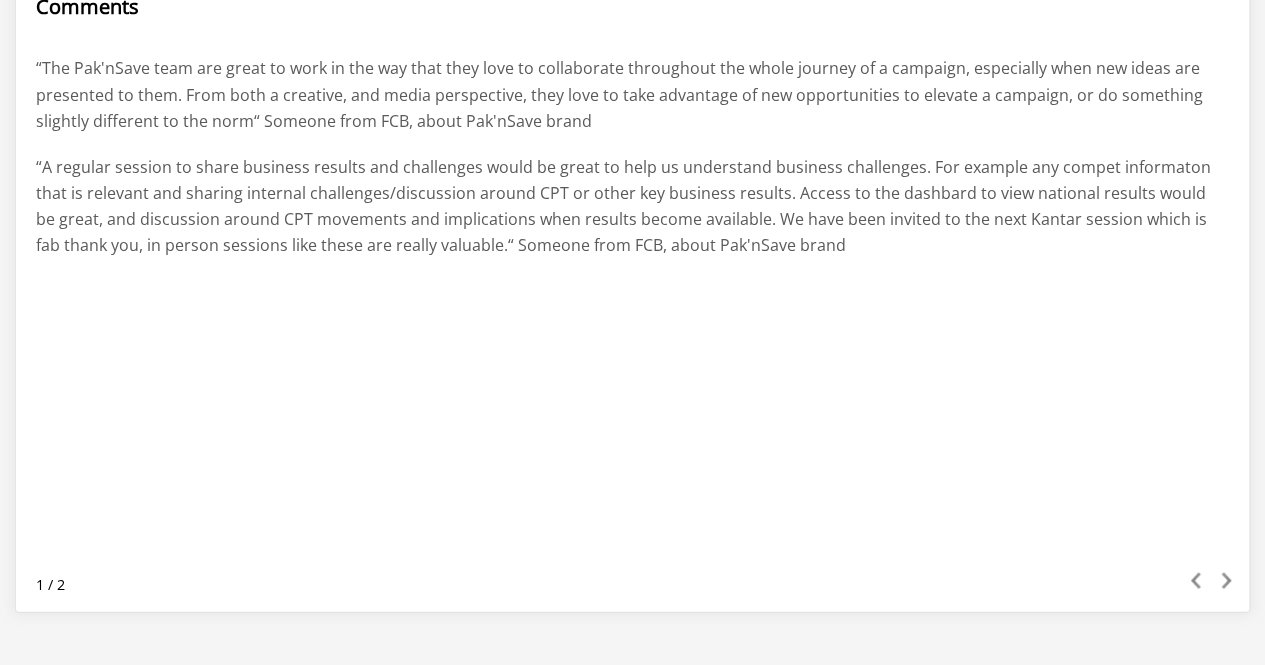 click on "“The Pak'nSave team are great to work in the way that they love to collaborate throughout the whole journey of a campaign, especially when new ideas are presented to them. From both a creative, and media perspective, they love to take advantage of new opportunities to elevate a campaign, or do something slightly different to the norm“ Someone from FCB, about Pak'nSave brand “A regular session to share business results and challenges would be great to help us understand business challenges. For example any compet informaton that is relevant and sharing internal challenges/discussion around CPT or other key business results. Access to the dashbard to view national results would be great, and discussion around CPT movements and implications when results become available. We have been invited to the next Kantar session which is fab thank you, in person sessions like these are really valuable.“ Someone from FCB, about Pak'nSave brand" at bounding box center (632, 310) 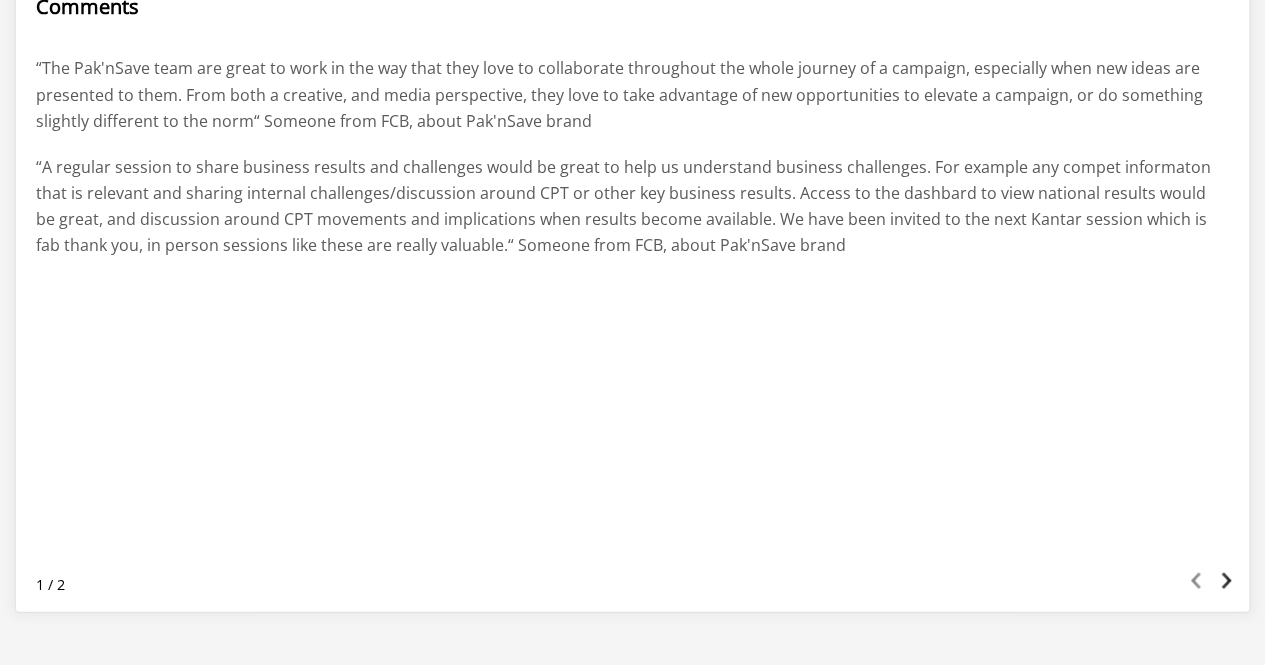 click at bounding box center [1226, 580] 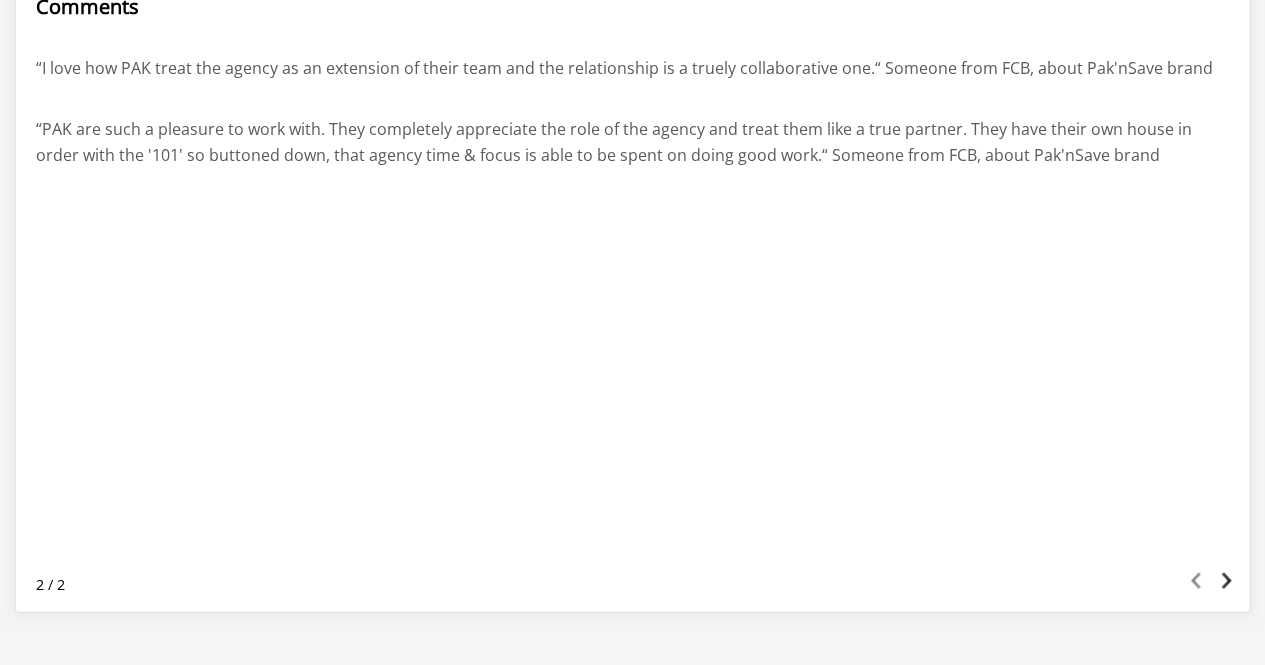 click on "Previous     Next" at bounding box center (1211, 583) 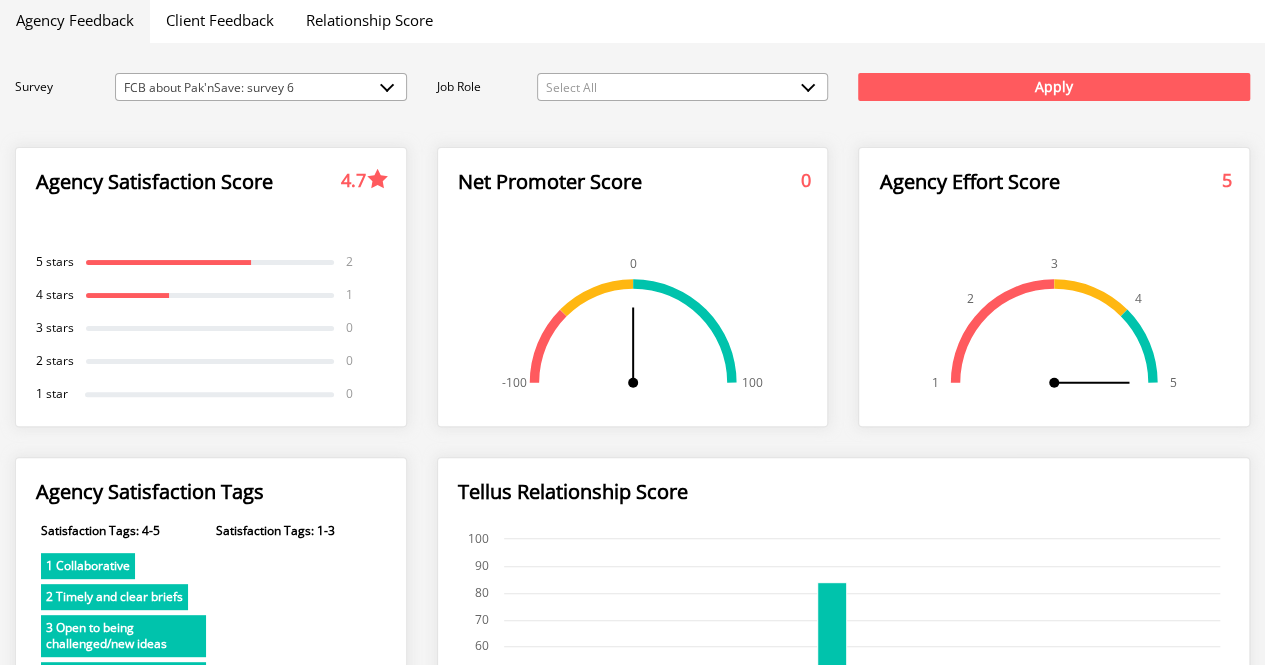 scroll, scrollTop: 0, scrollLeft: 0, axis: both 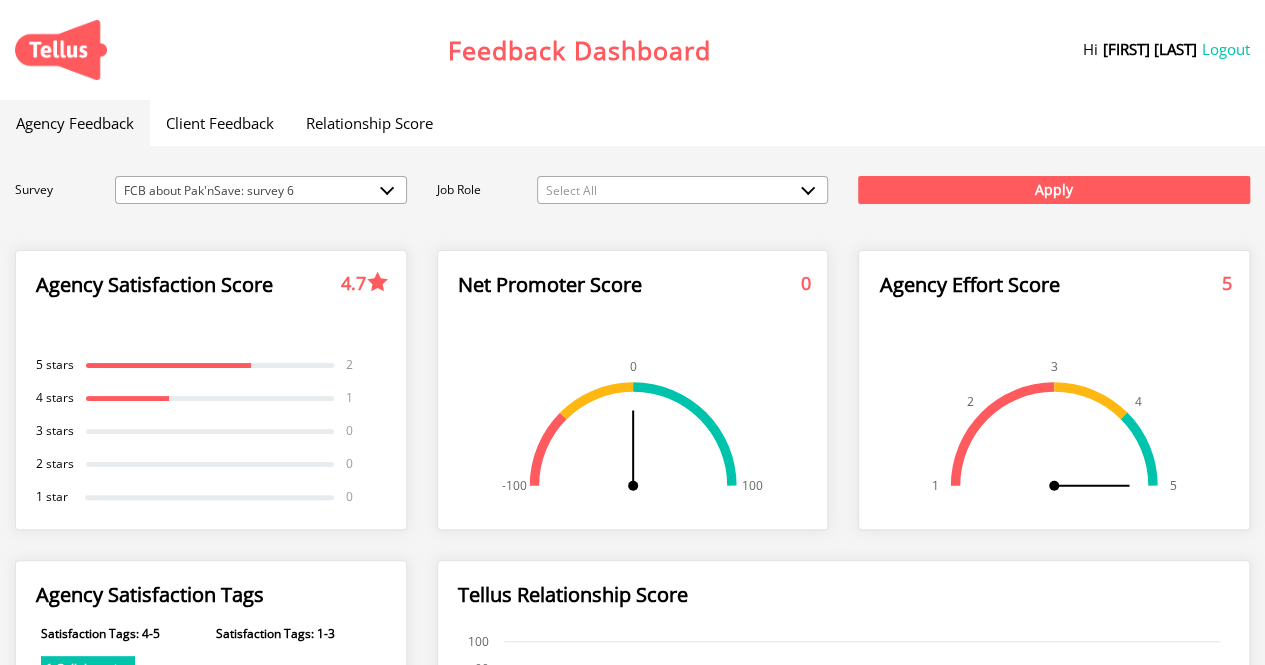 click on "FCB about Pak'nSave: survey 6" at bounding box center (261, 191) 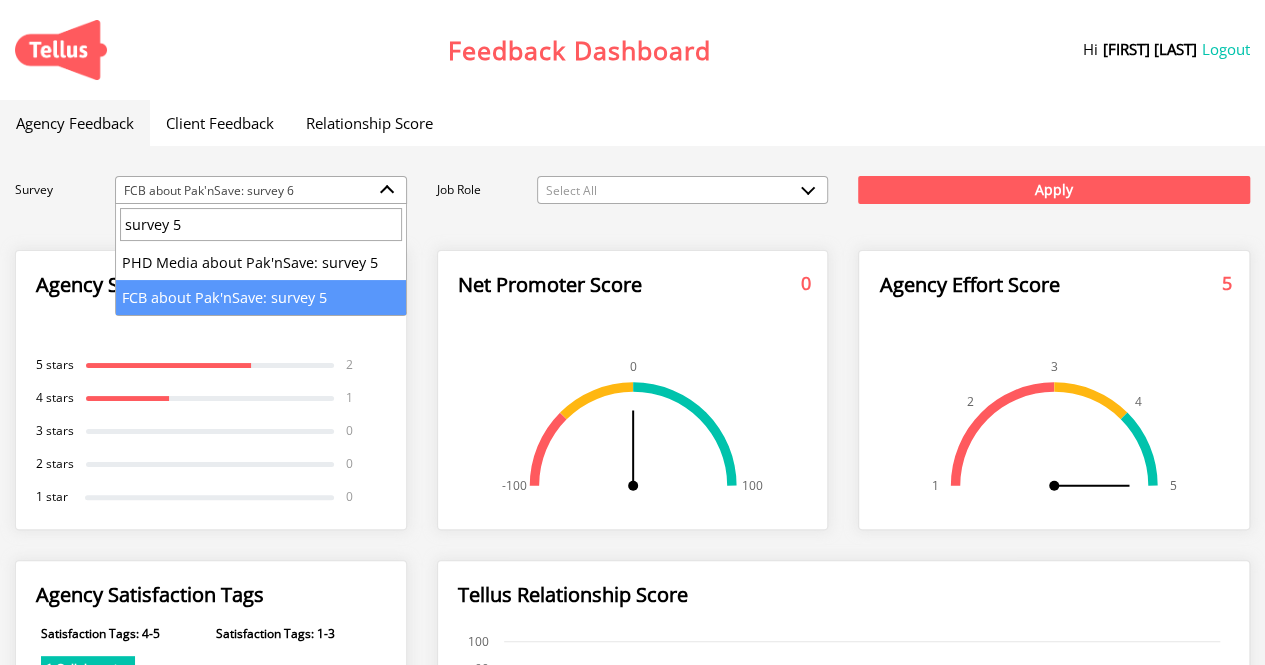 type on "survey 5" 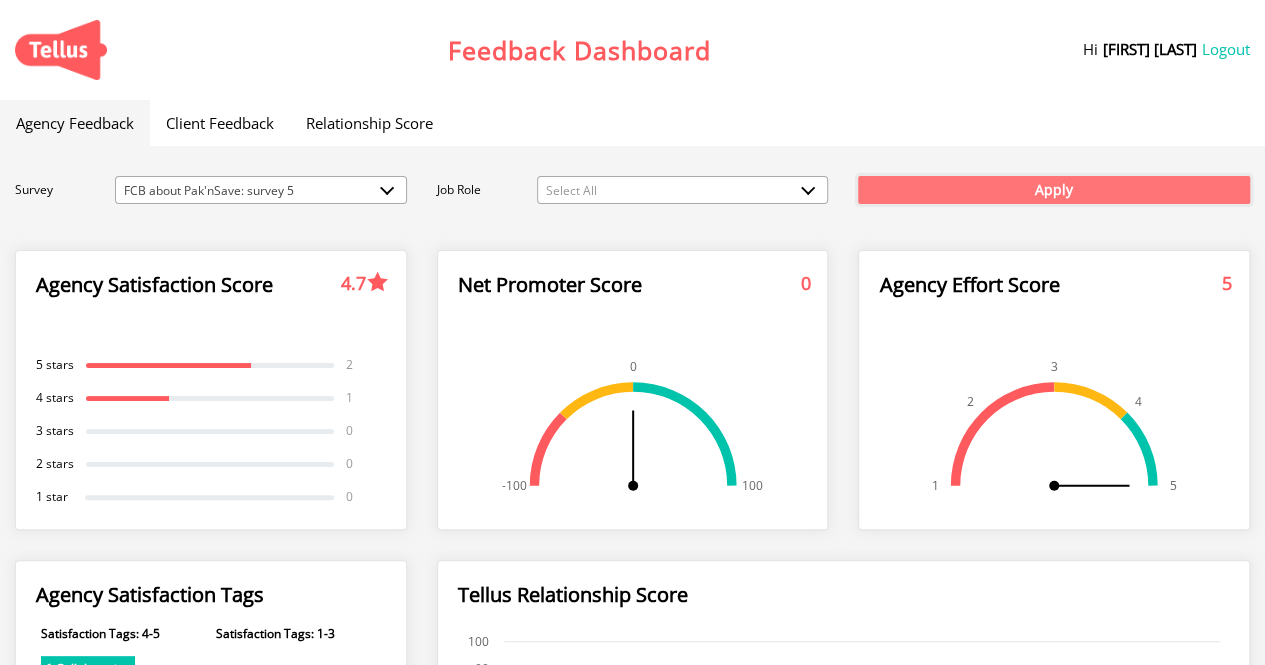 click on "Apply" at bounding box center [1054, 190] 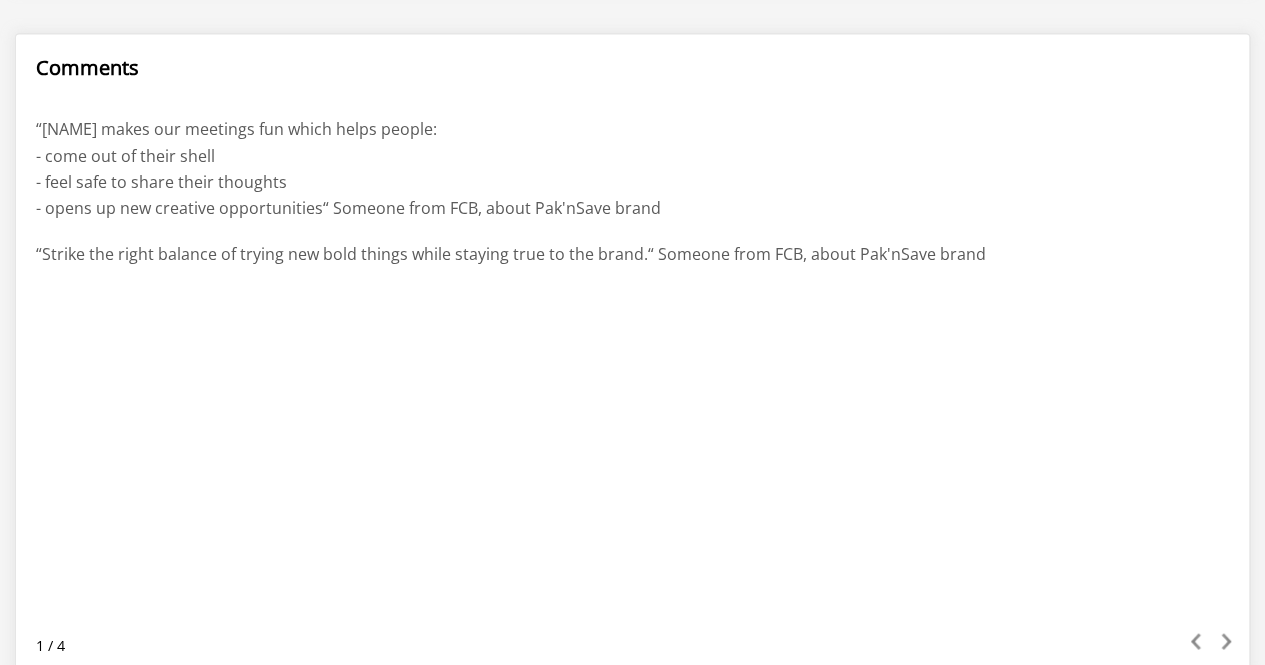 scroll, scrollTop: 1757, scrollLeft: 0, axis: vertical 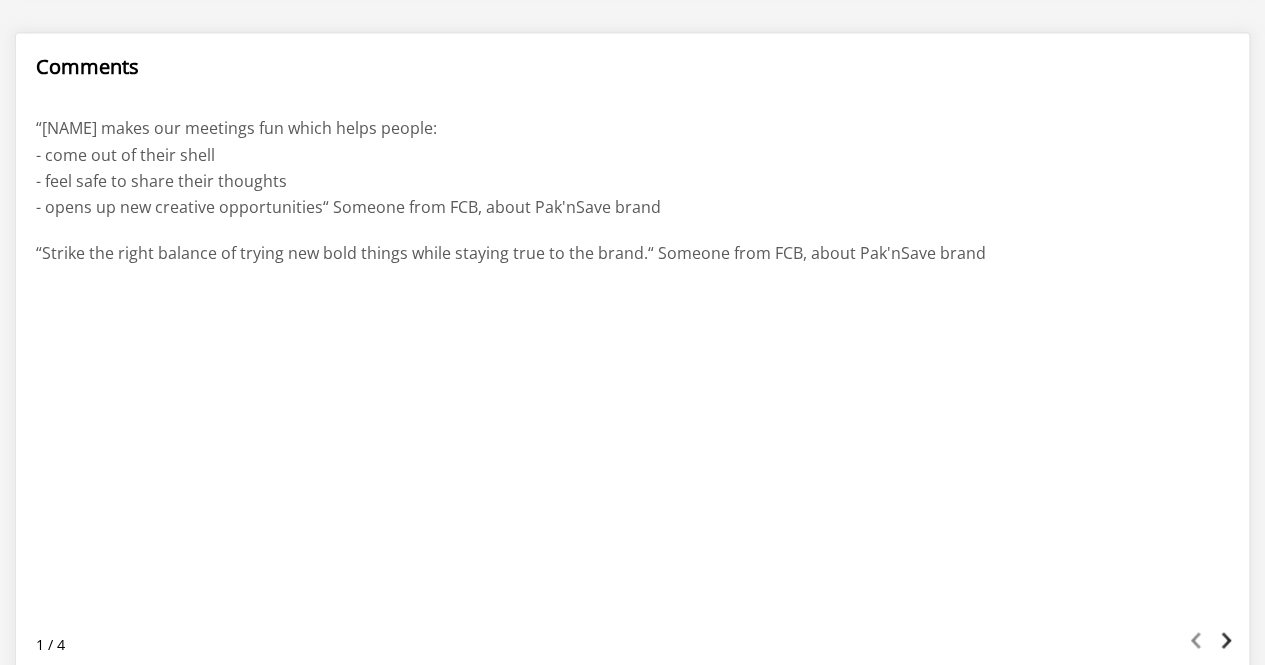click at bounding box center (1226, 640) 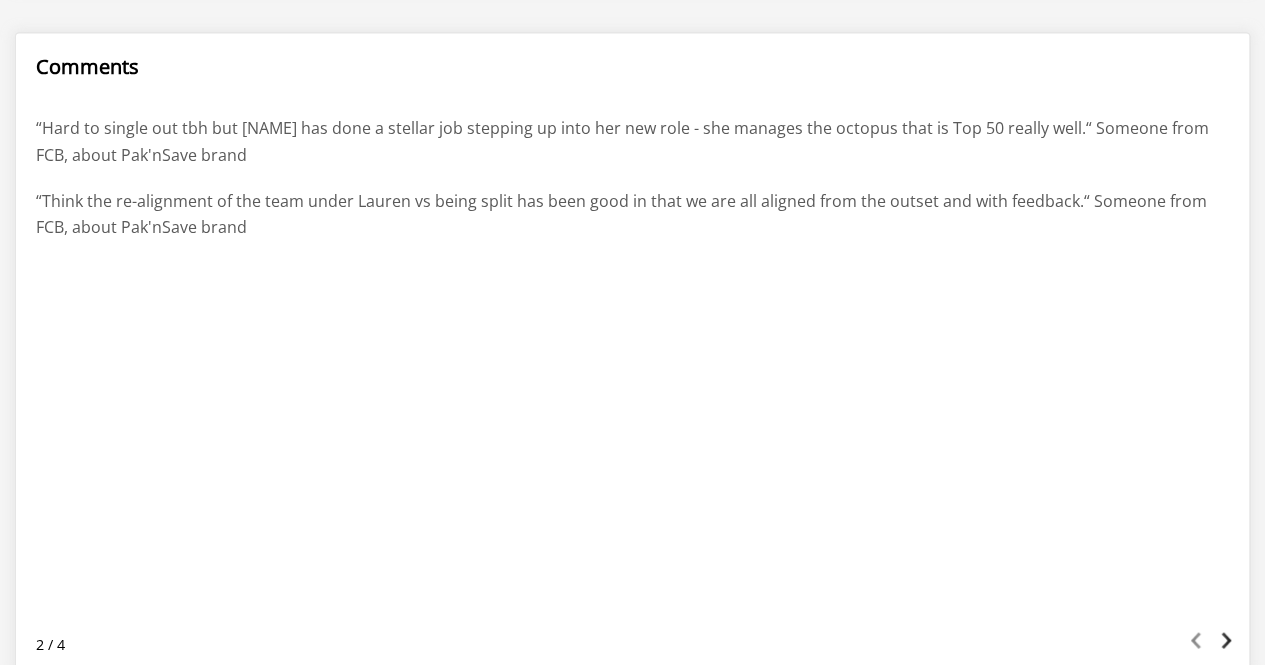 click at bounding box center [1226, 640] 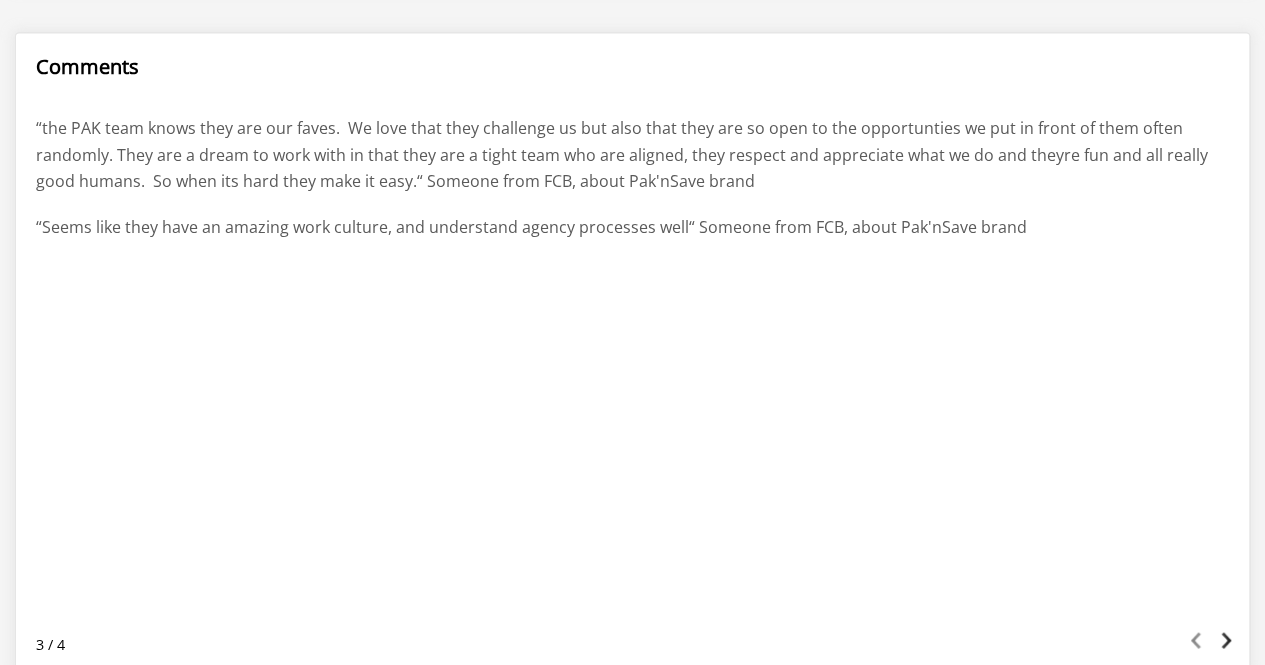 click at bounding box center (1226, 640) 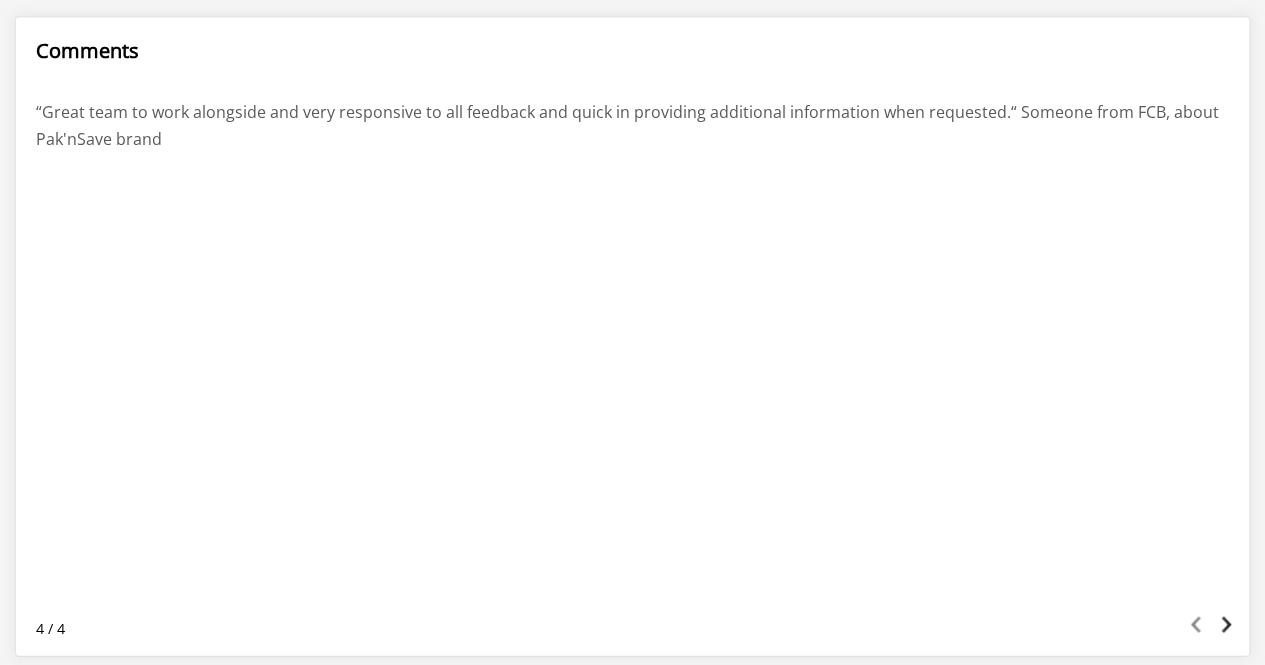 scroll, scrollTop: 1817, scrollLeft: 0, axis: vertical 